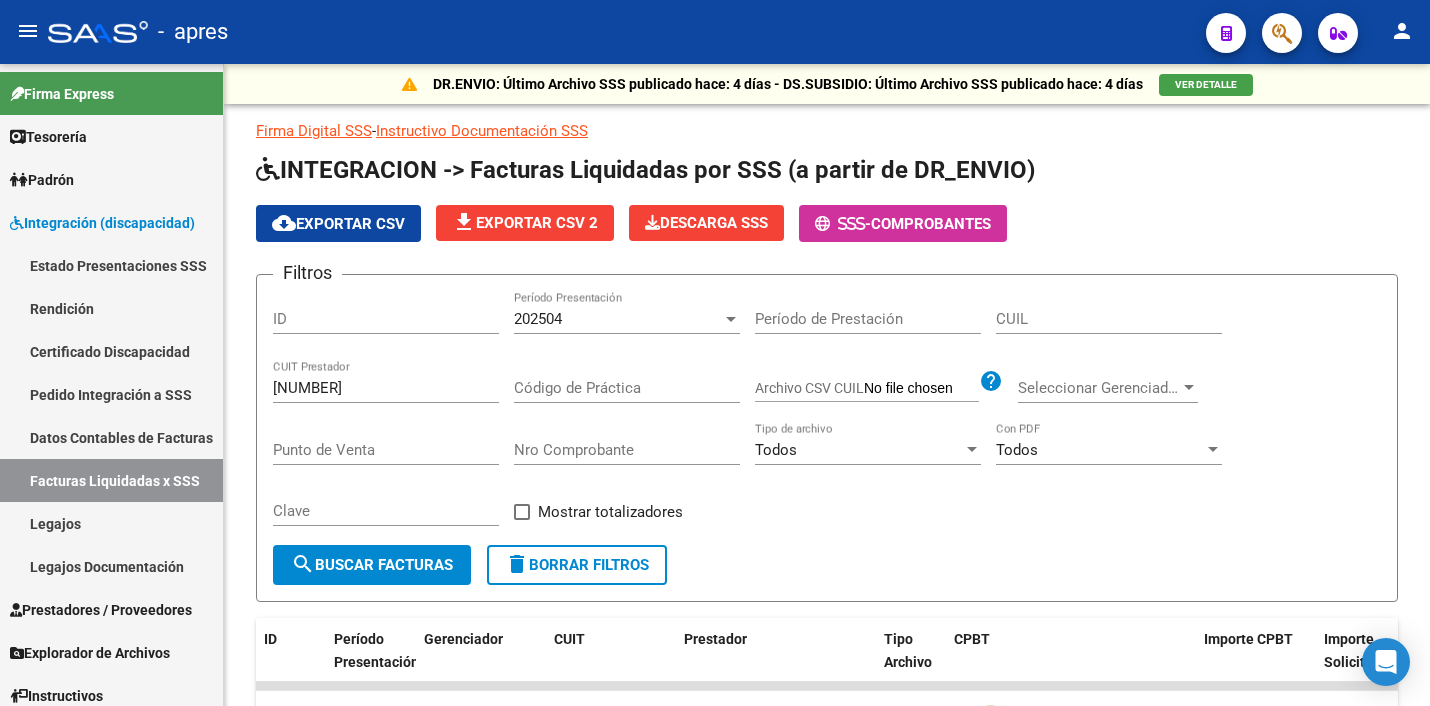 scroll, scrollTop: 0, scrollLeft: 0, axis: both 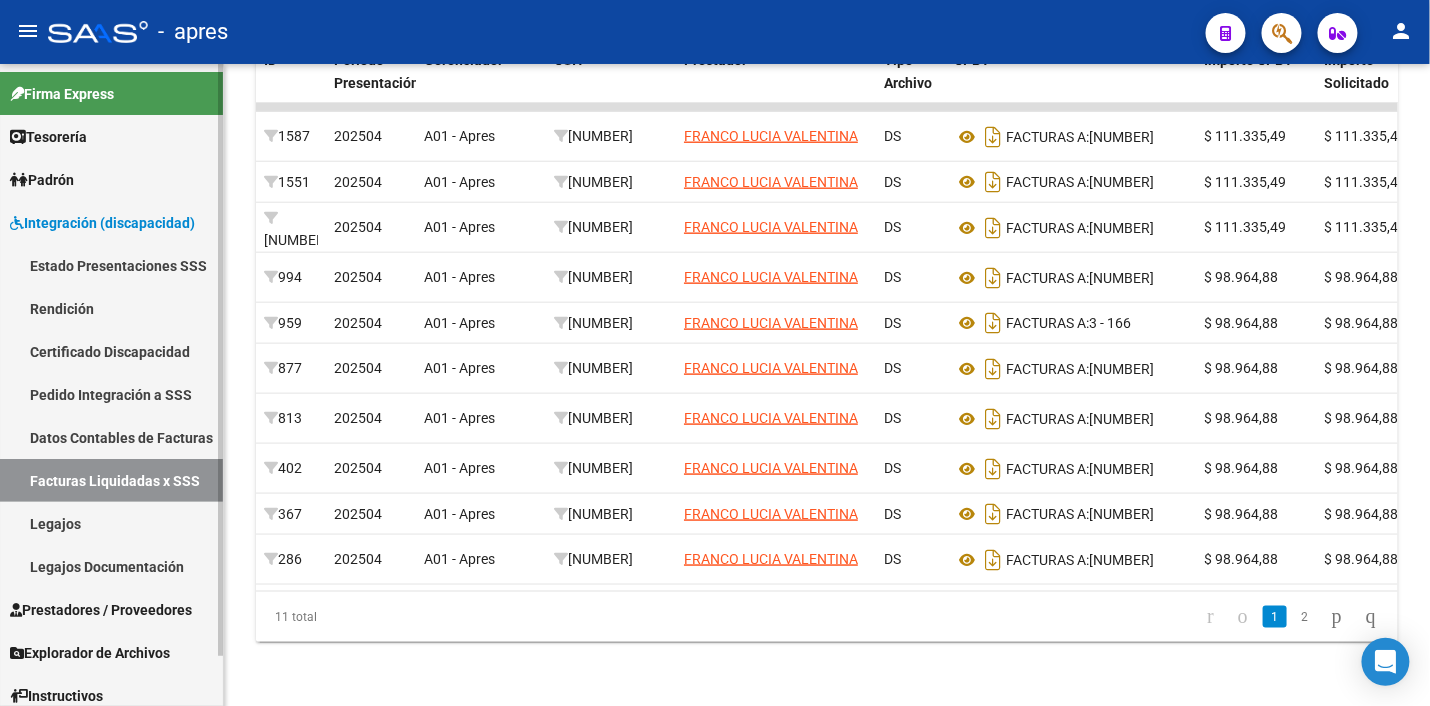 click on "Rendición" at bounding box center (111, 308) 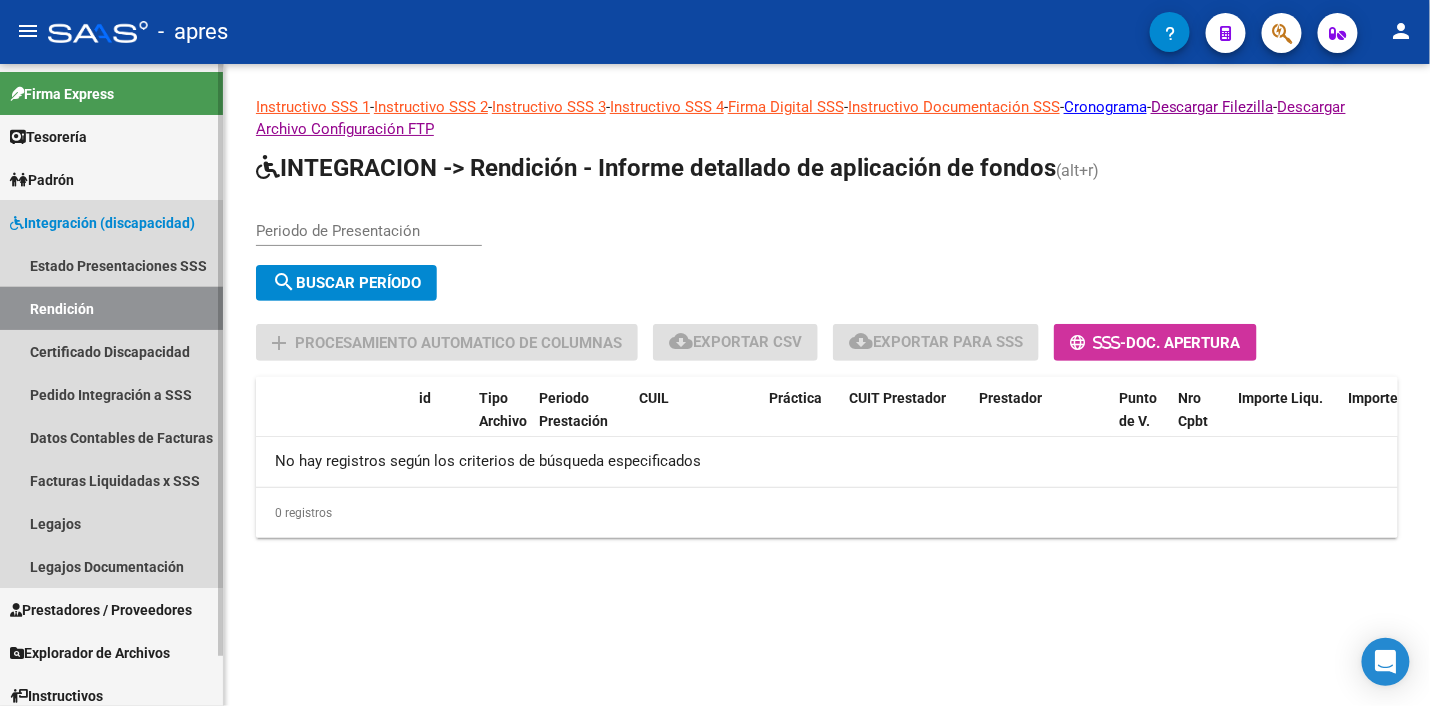 scroll, scrollTop: 0, scrollLeft: 0, axis: both 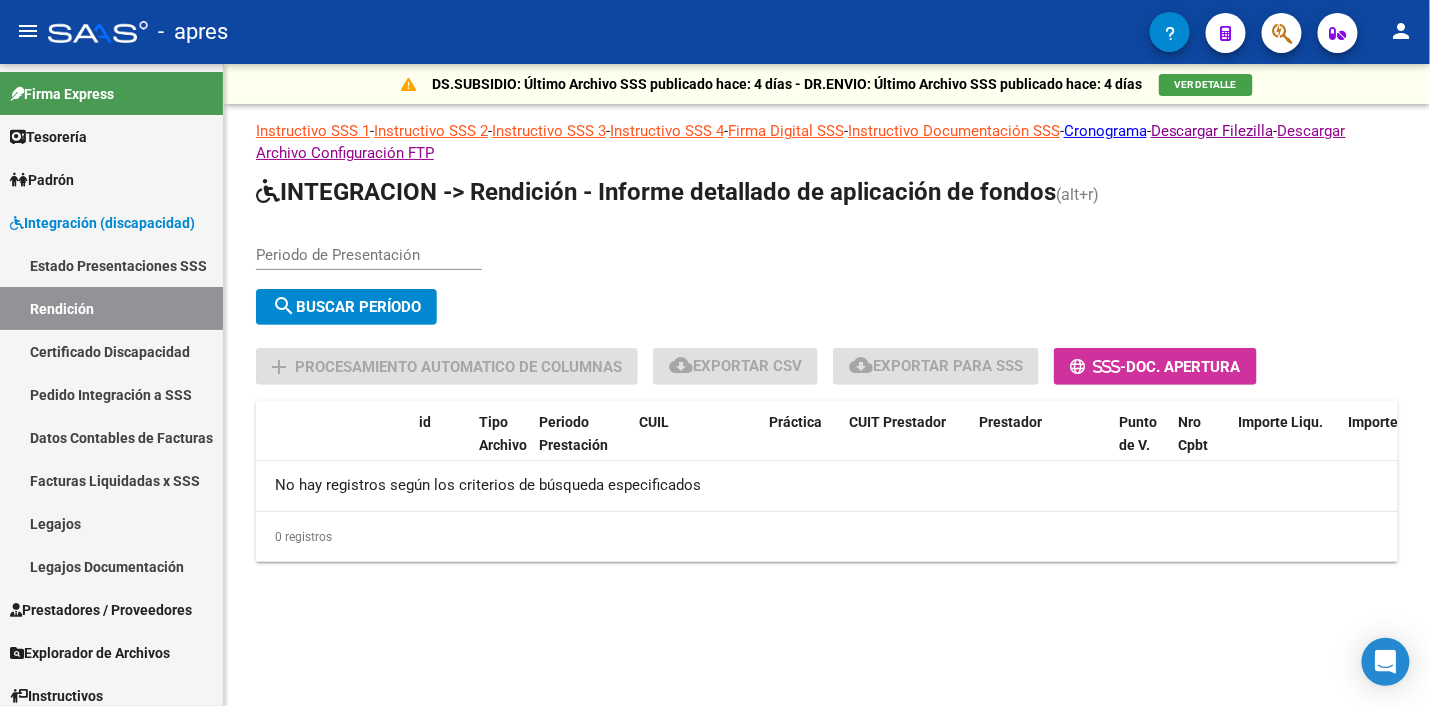 click on "search  Buscar Período" 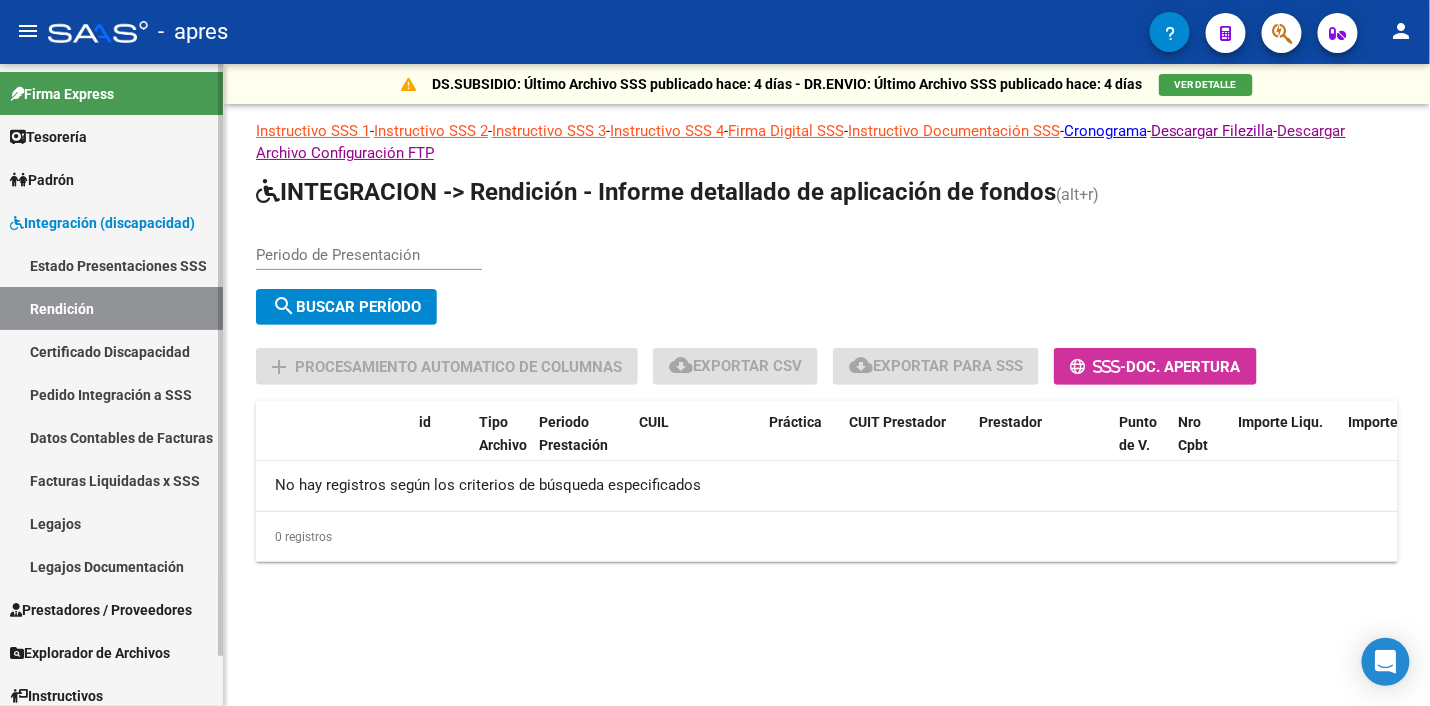 click on "Estado Presentaciones SSS" at bounding box center [111, 265] 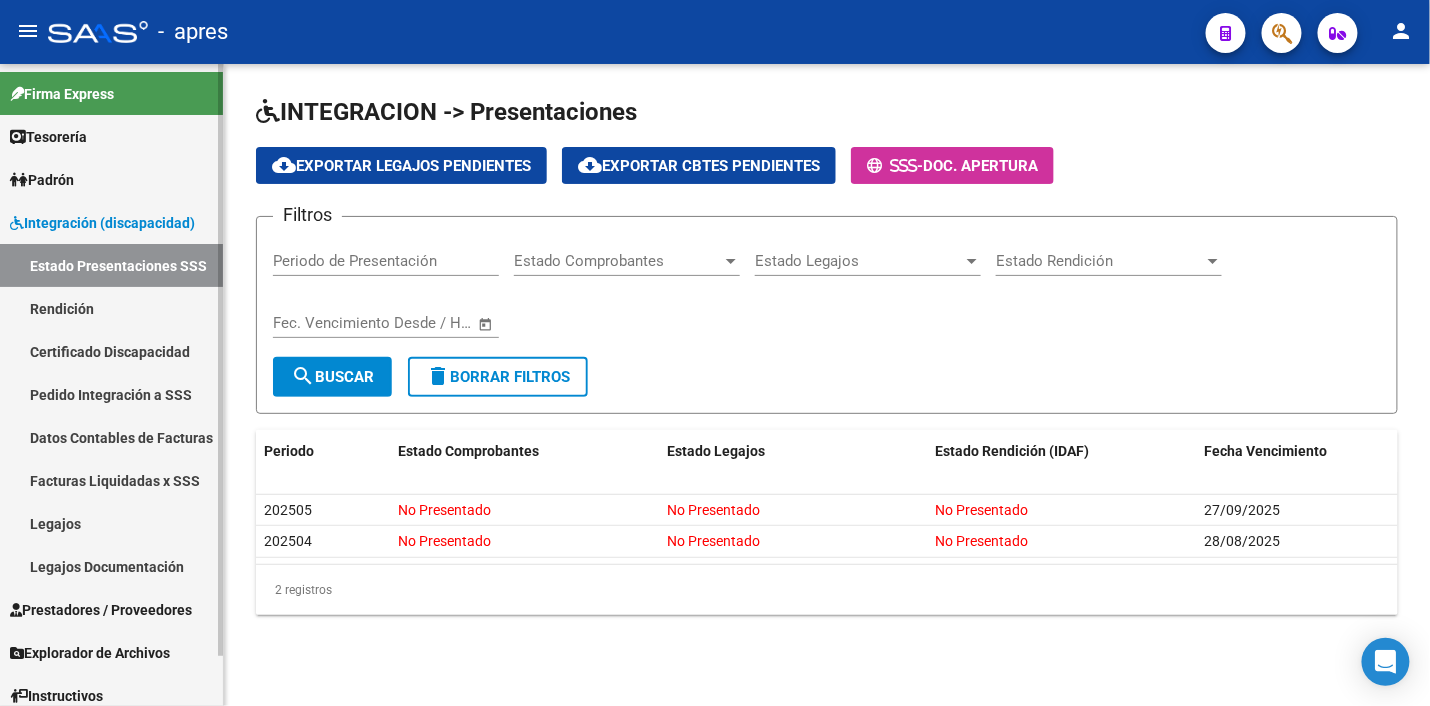 click on "Facturas Liquidadas x SSS" at bounding box center (111, 480) 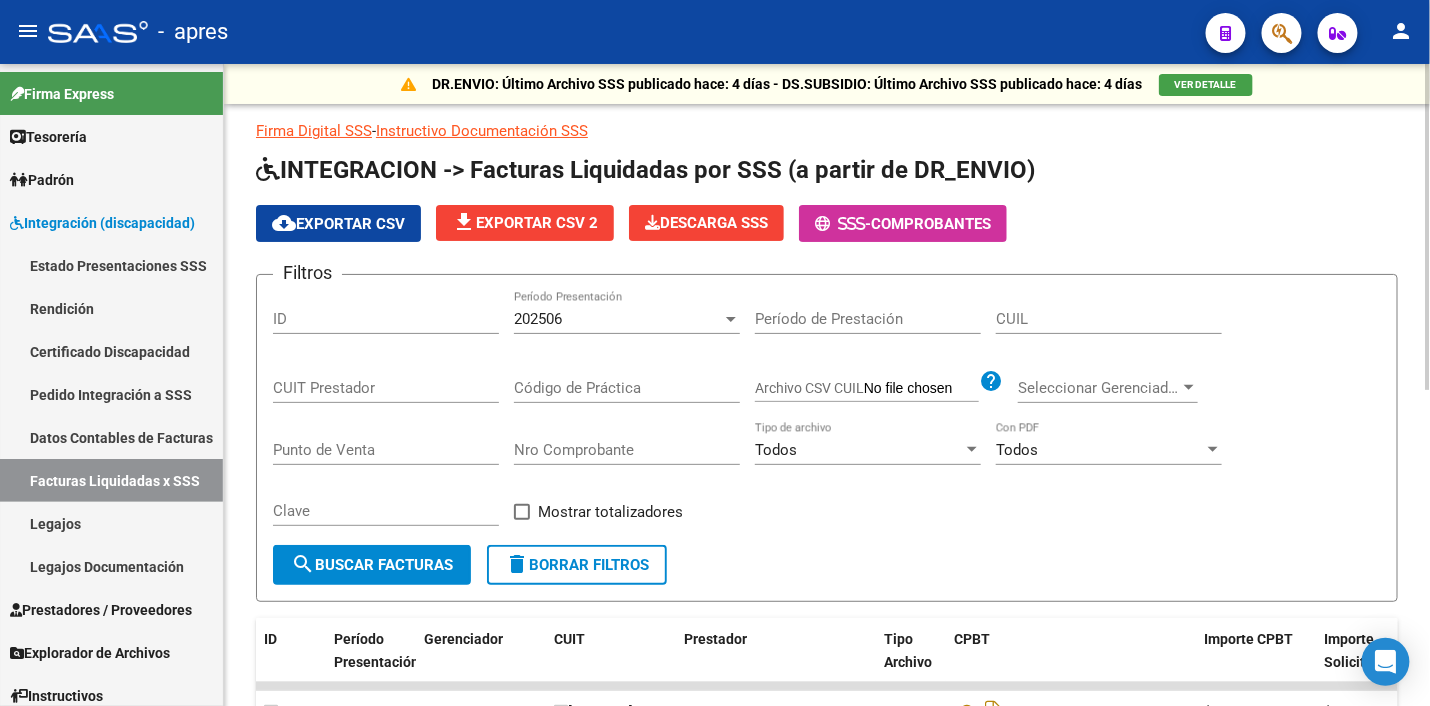 click on "202506 Período Presentación" 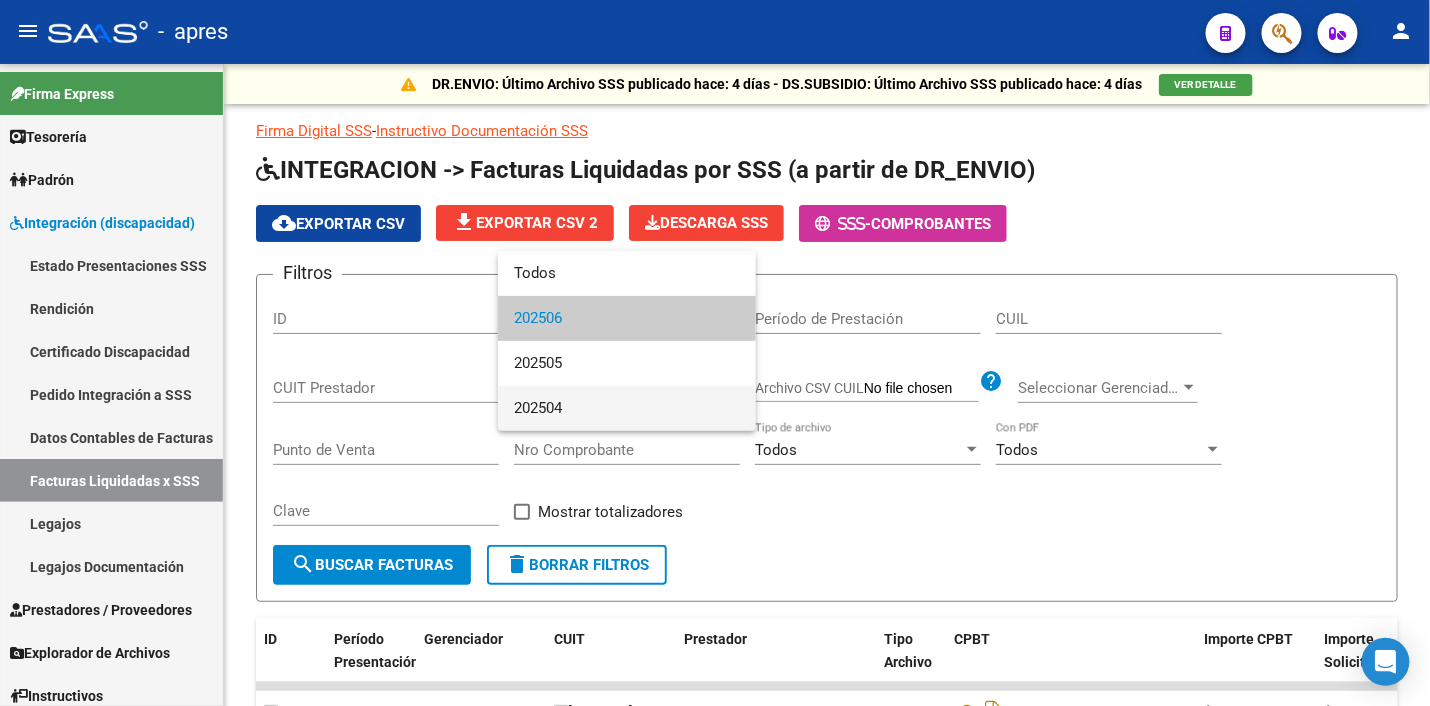 click on "202504" at bounding box center [627, 408] 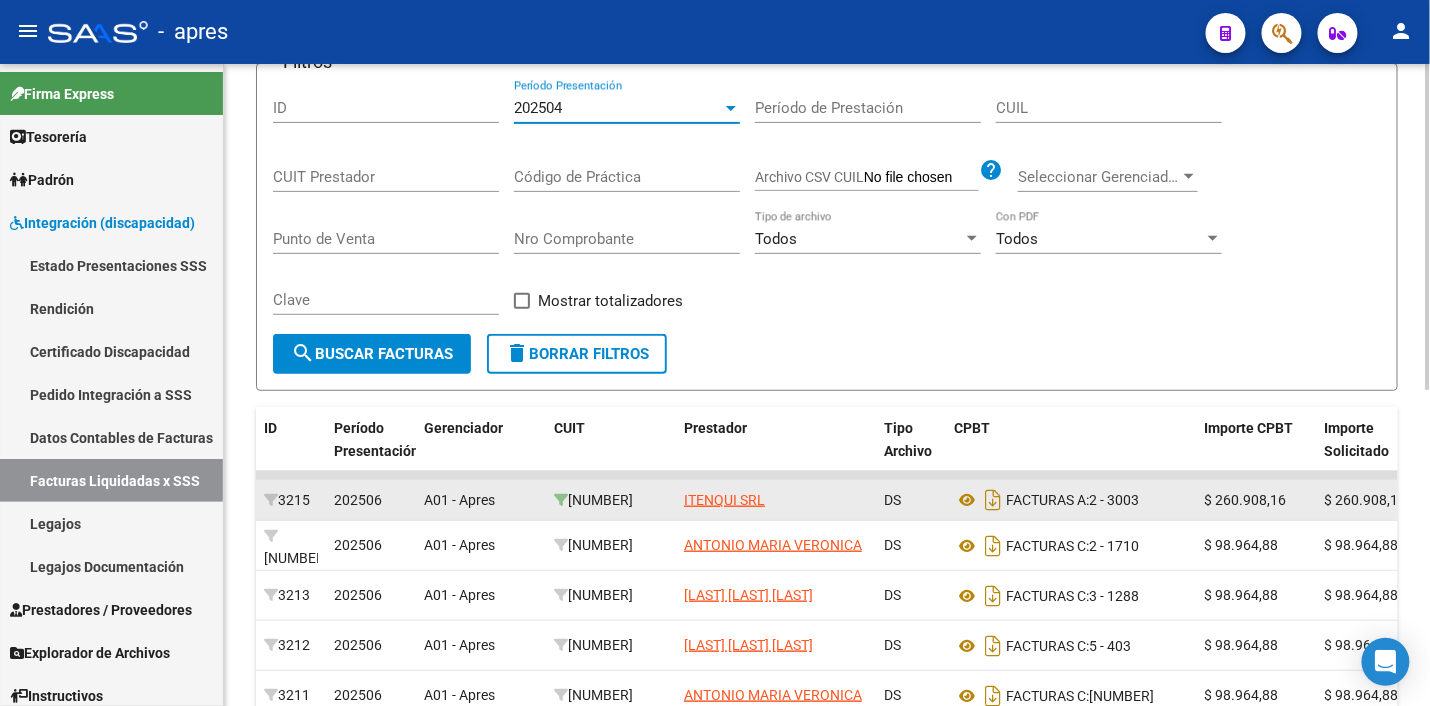 scroll, scrollTop: 250, scrollLeft: 0, axis: vertical 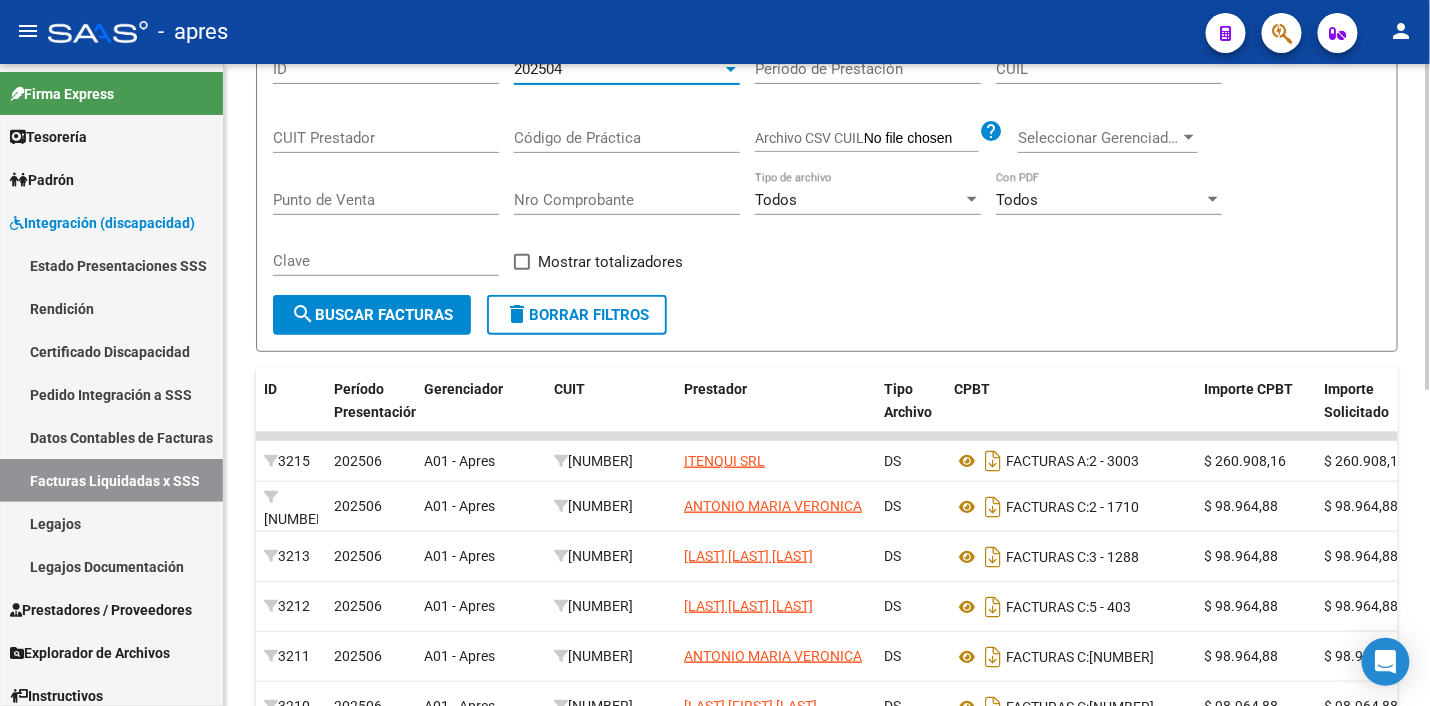 click on "search  Buscar Facturas" 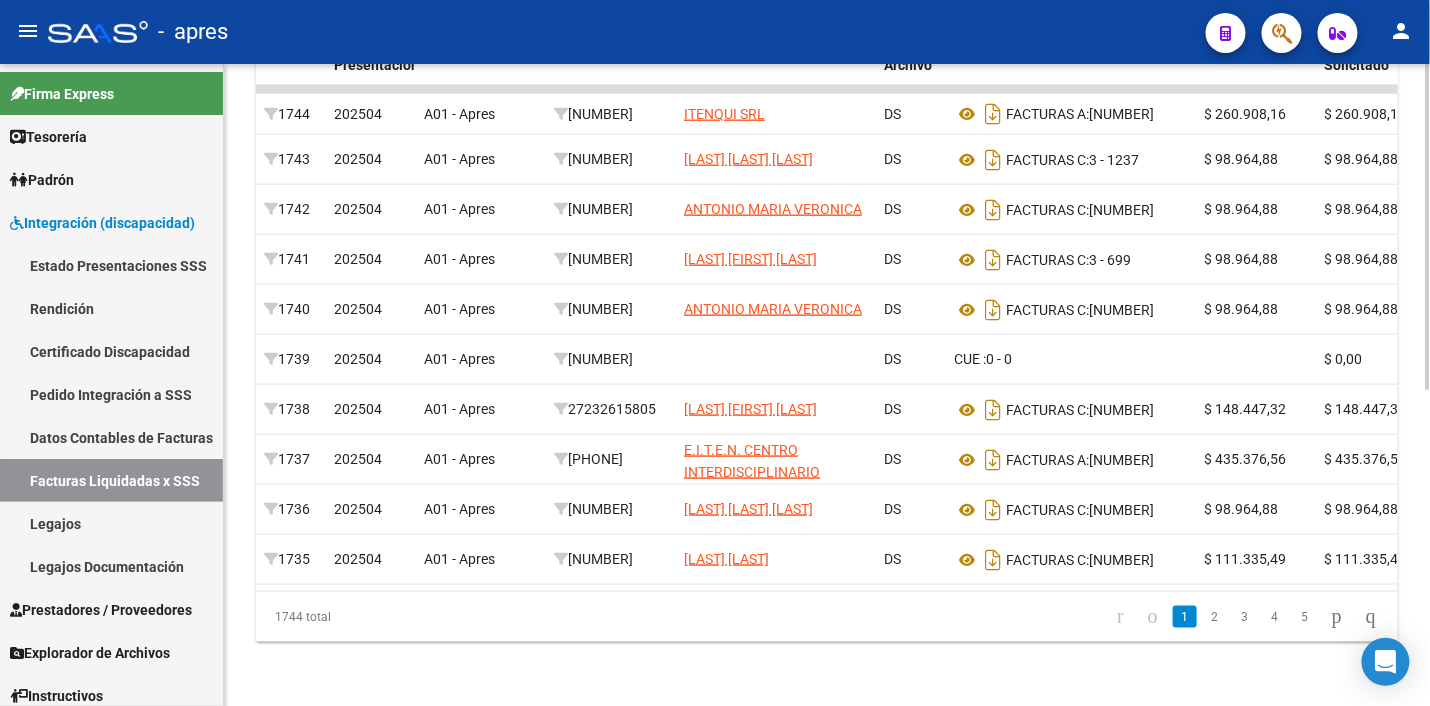 scroll, scrollTop: 620, scrollLeft: 0, axis: vertical 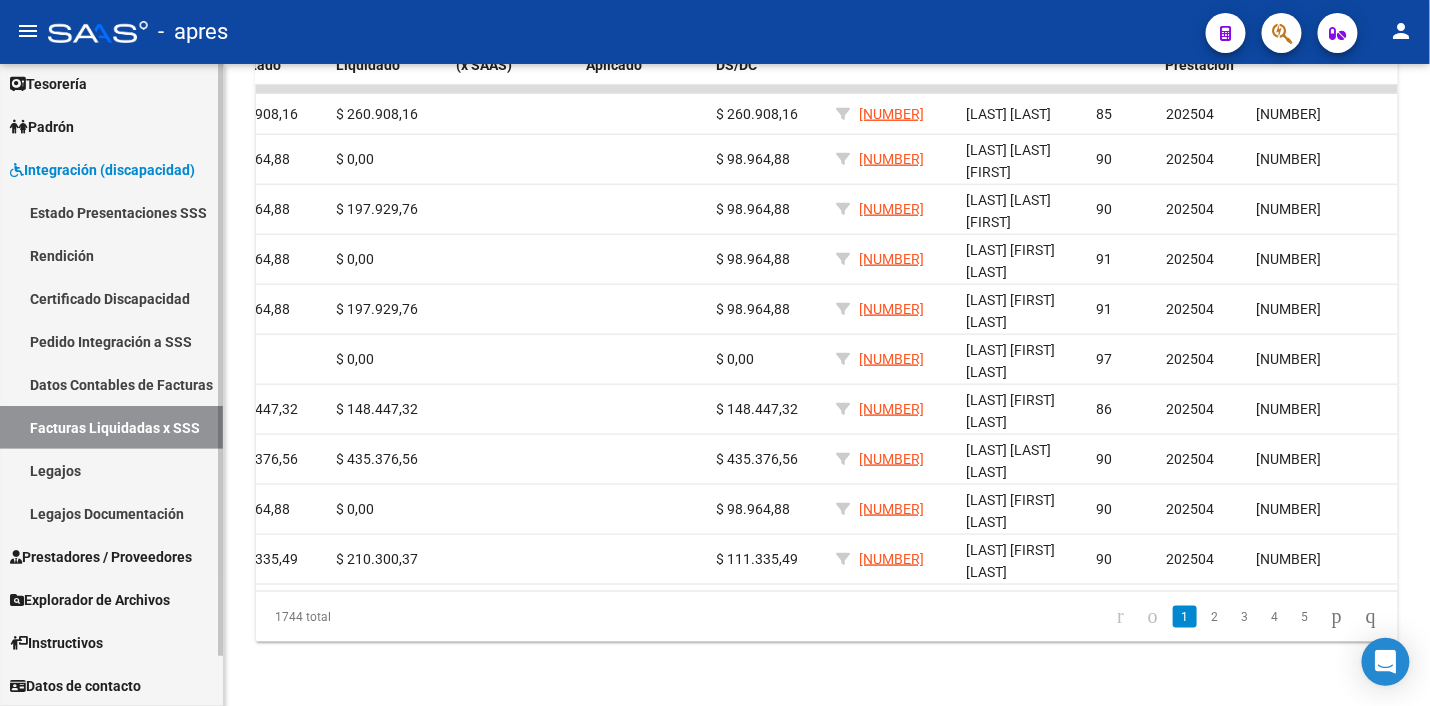 click on "Prestadores / Proveedores" at bounding box center (111, 556) 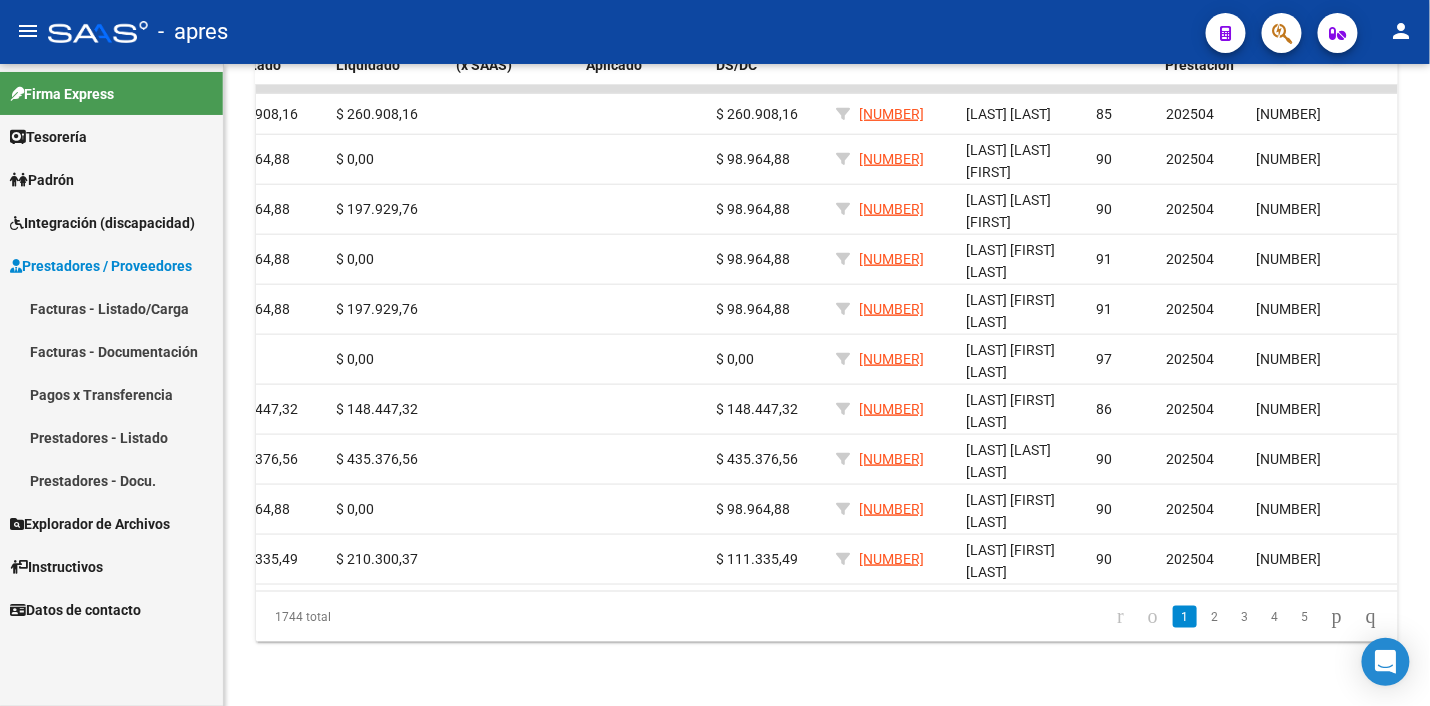scroll, scrollTop: 0, scrollLeft: 0, axis: both 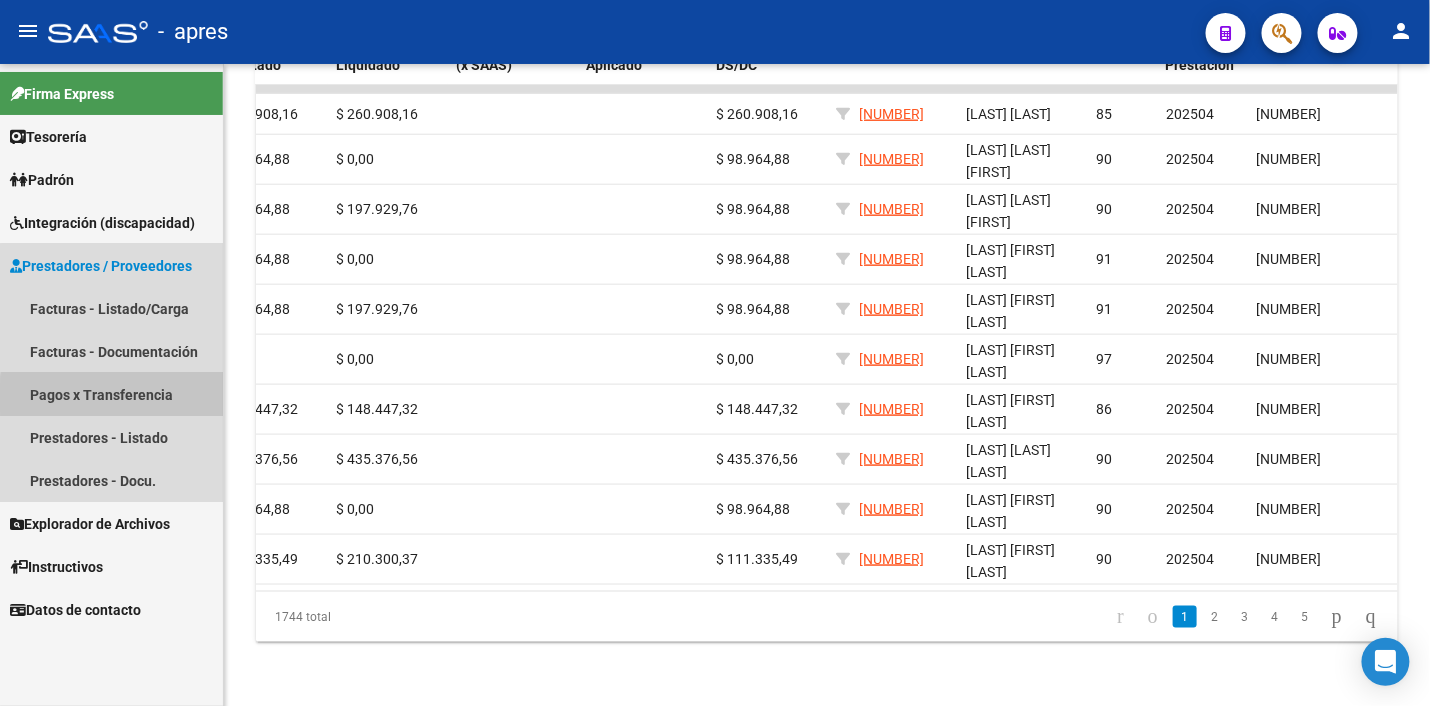 click on "Pagos x Transferencia" at bounding box center [111, 394] 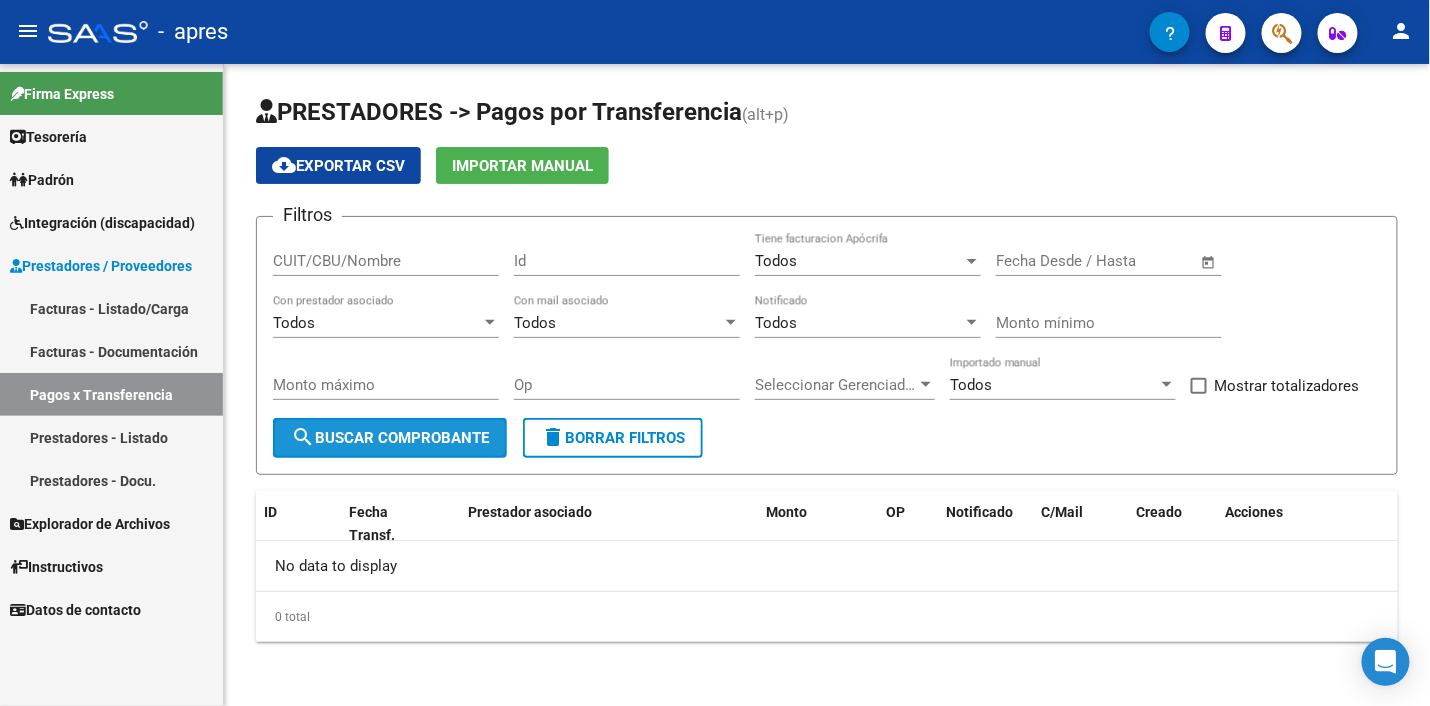 click on "search  Buscar Comprobante" 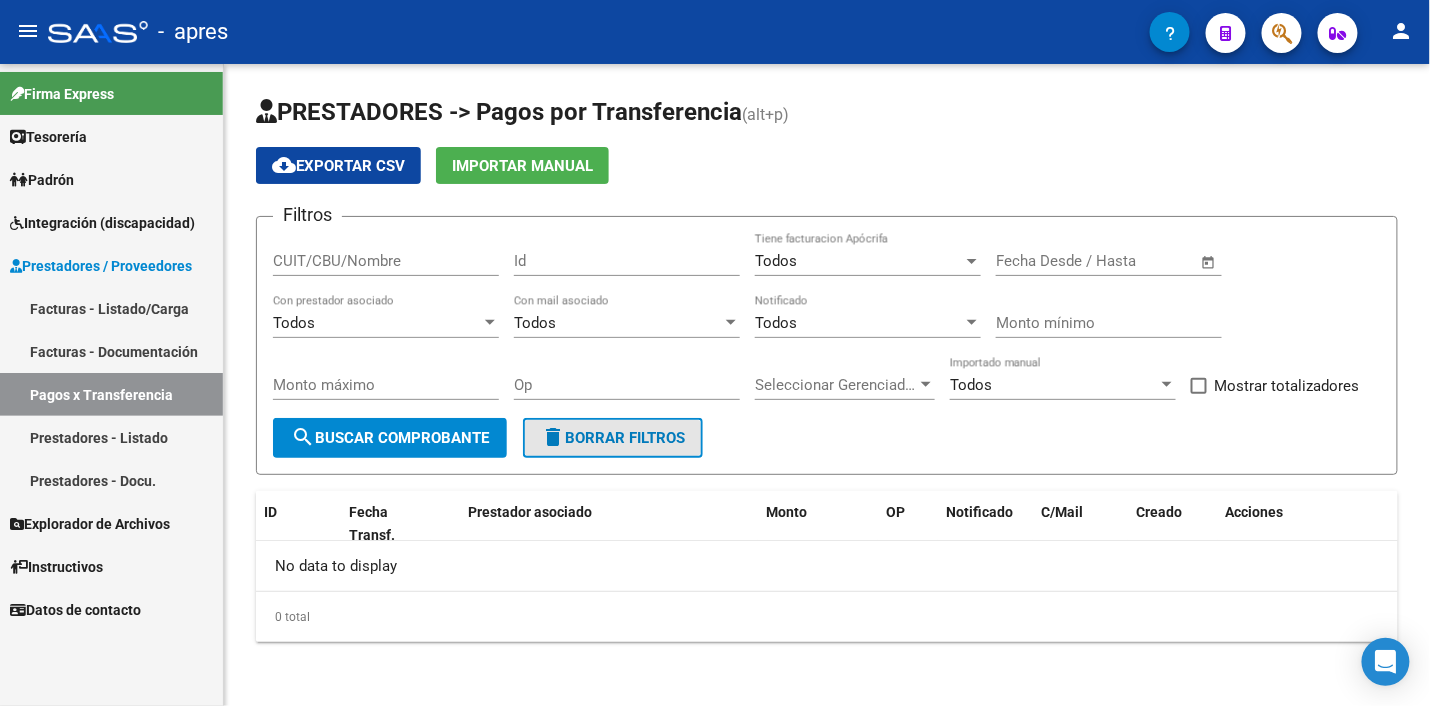 click on "delete  Borrar Filtros" 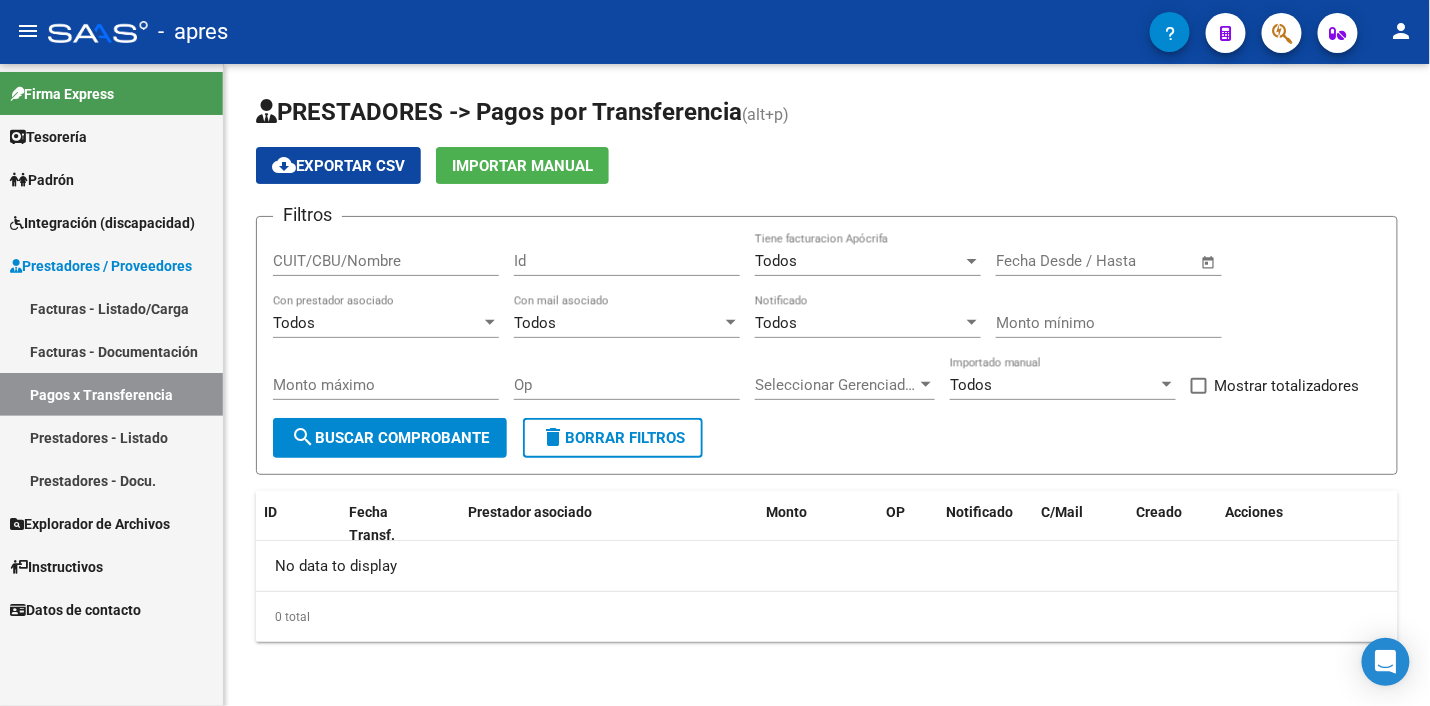 click on "Todos" at bounding box center [618, 323] 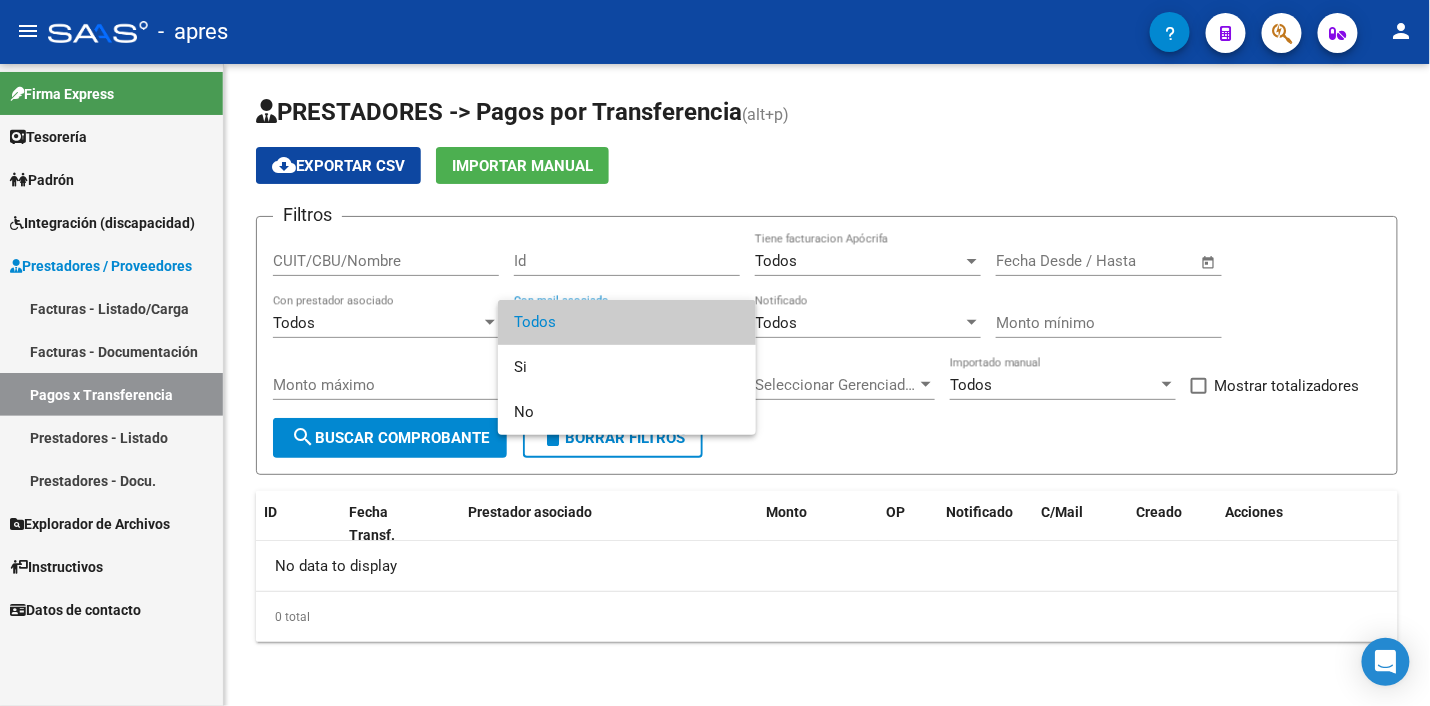 click at bounding box center [715, 353] 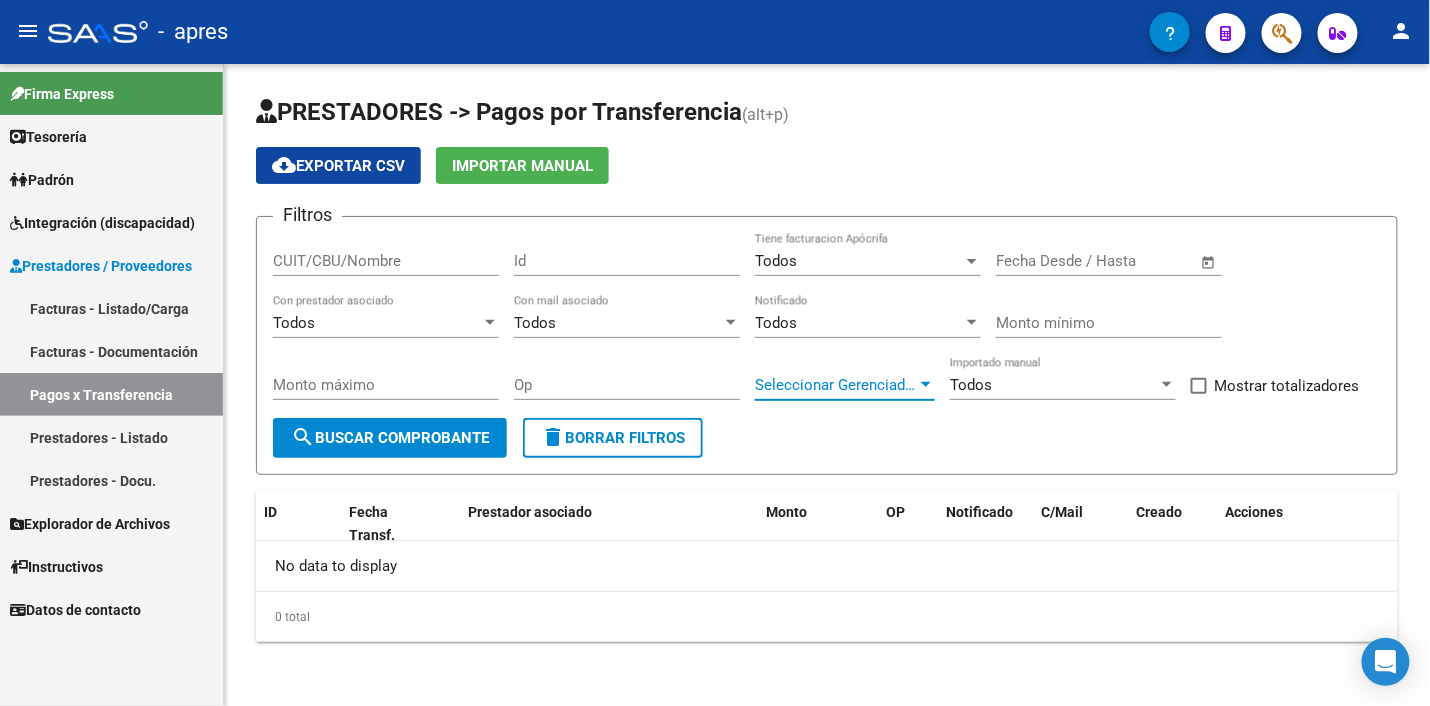 click on "Seleccionar Gerenciador" at bounding box center [836, 385] 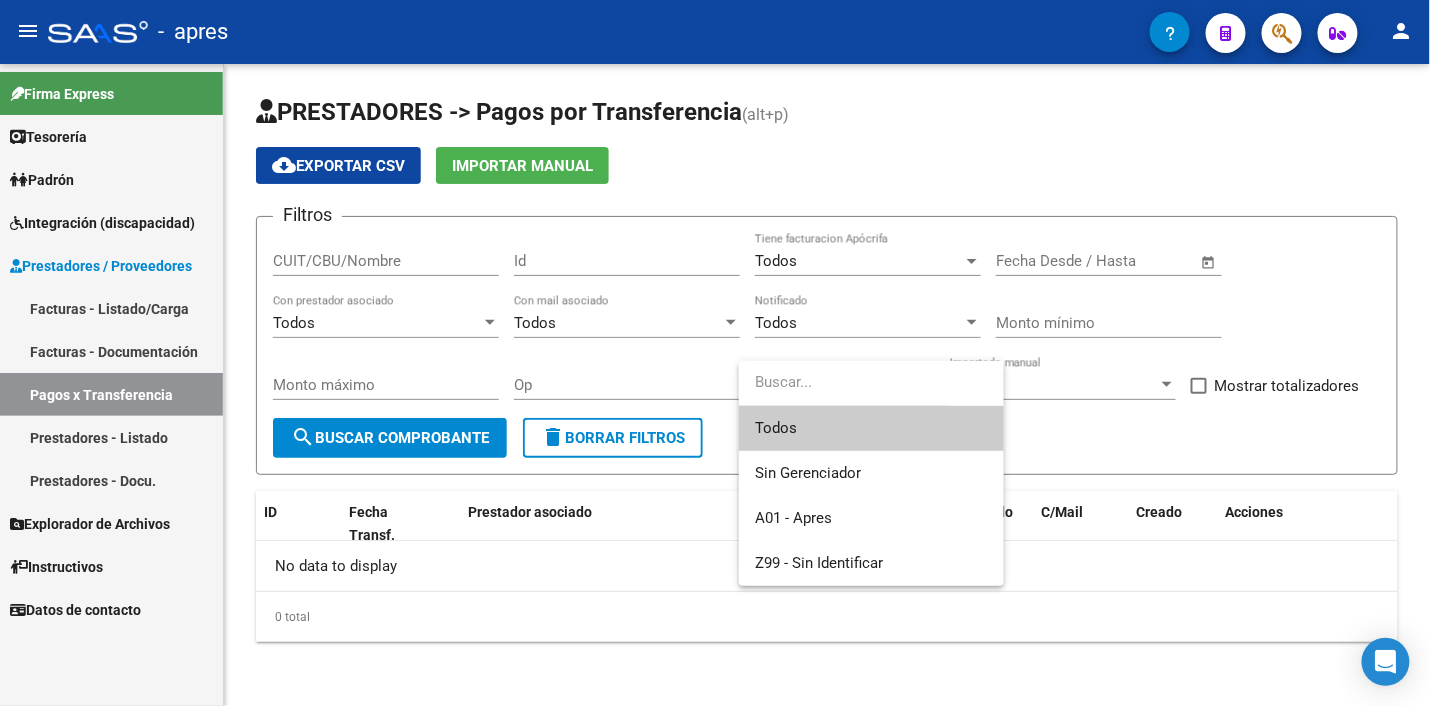 click at bounding box center [715, 353] 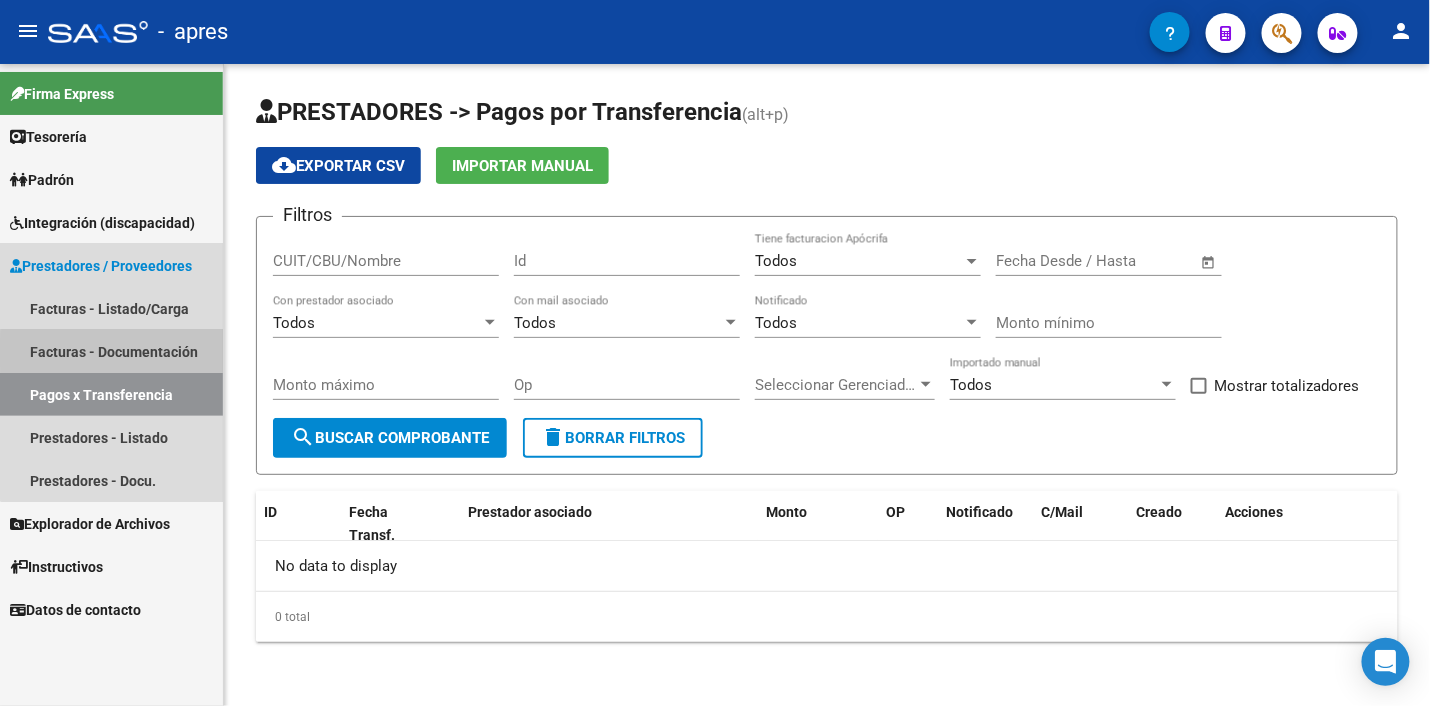 click on "Facturas - Documentación" at bounding box center (111, 351) 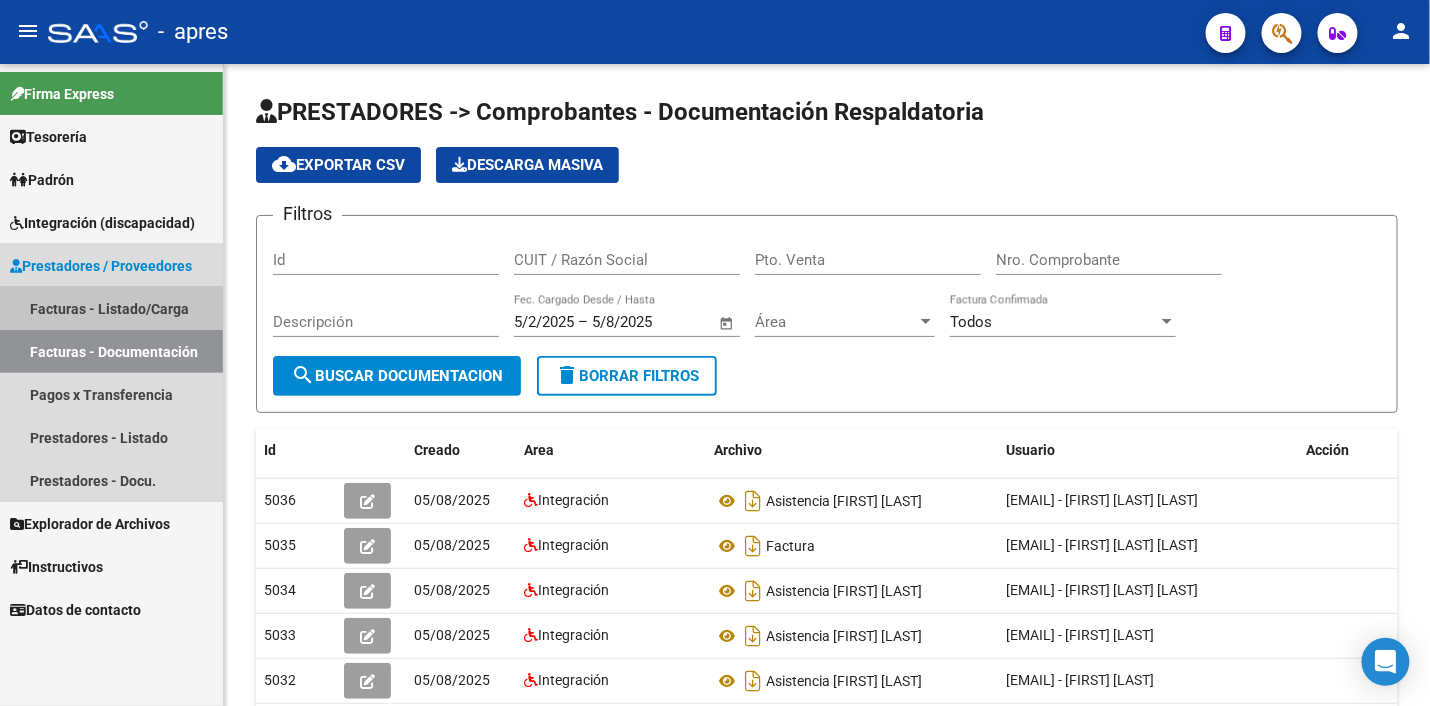 click on "Facturas - Listado/Carga" at bounding box center (111, 308) 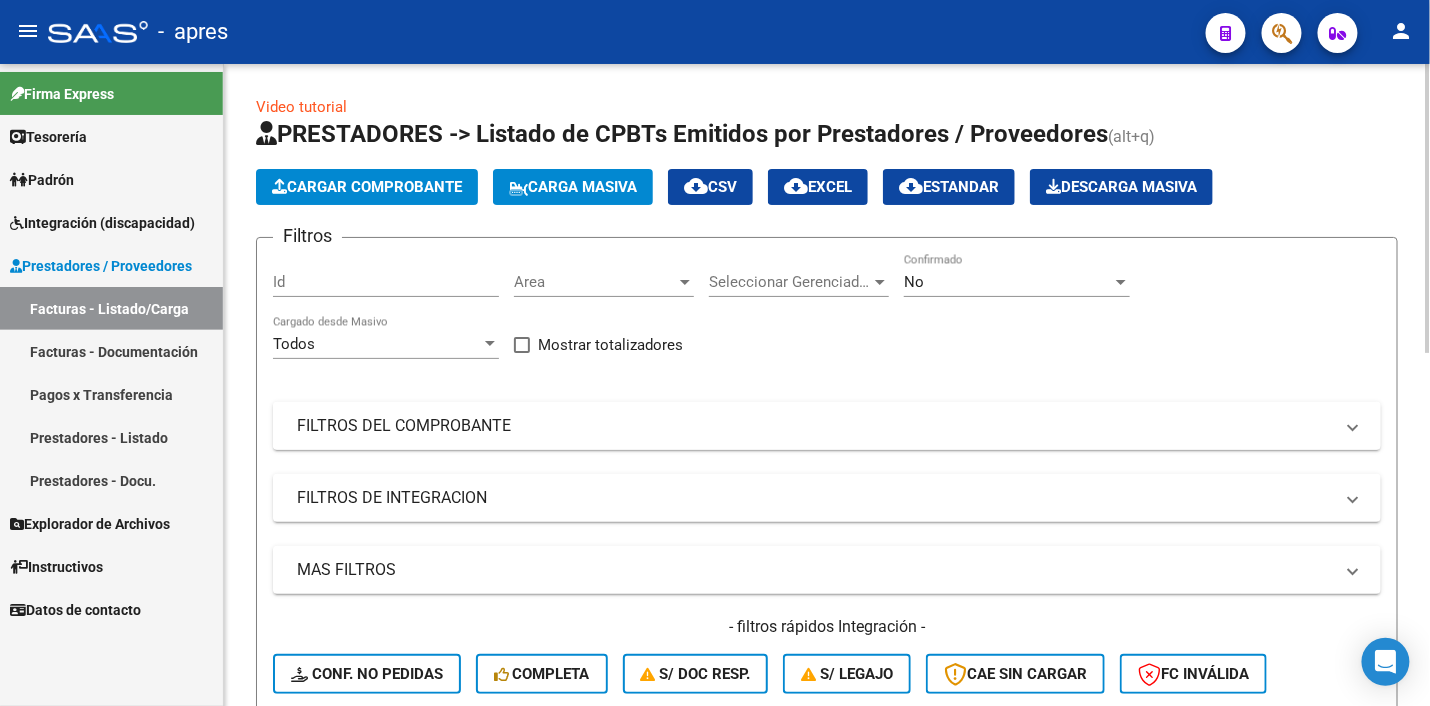 click on "FILTROS DEL COMPROBANTE" at bounding box center (815, 426) 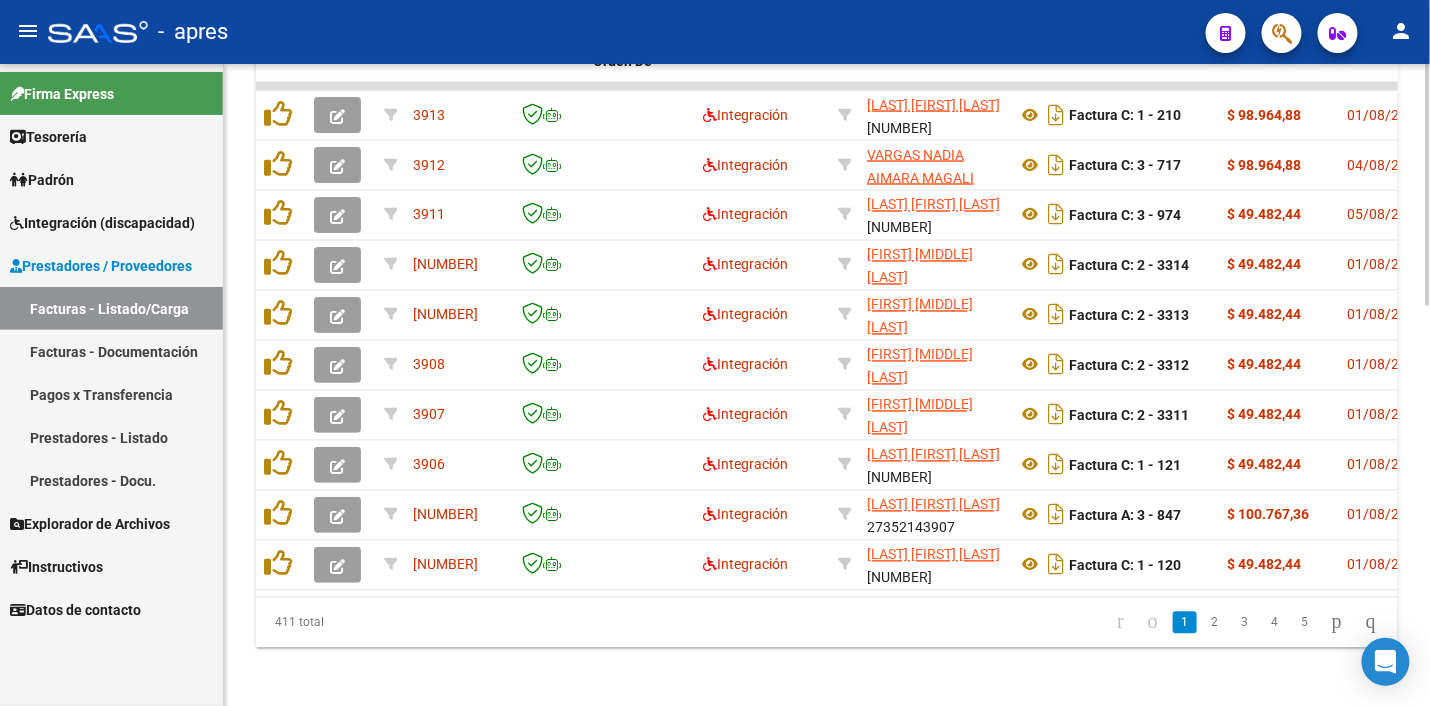 scroll, scrollTop: 1061, scrollLeft: 0, axis: vertical 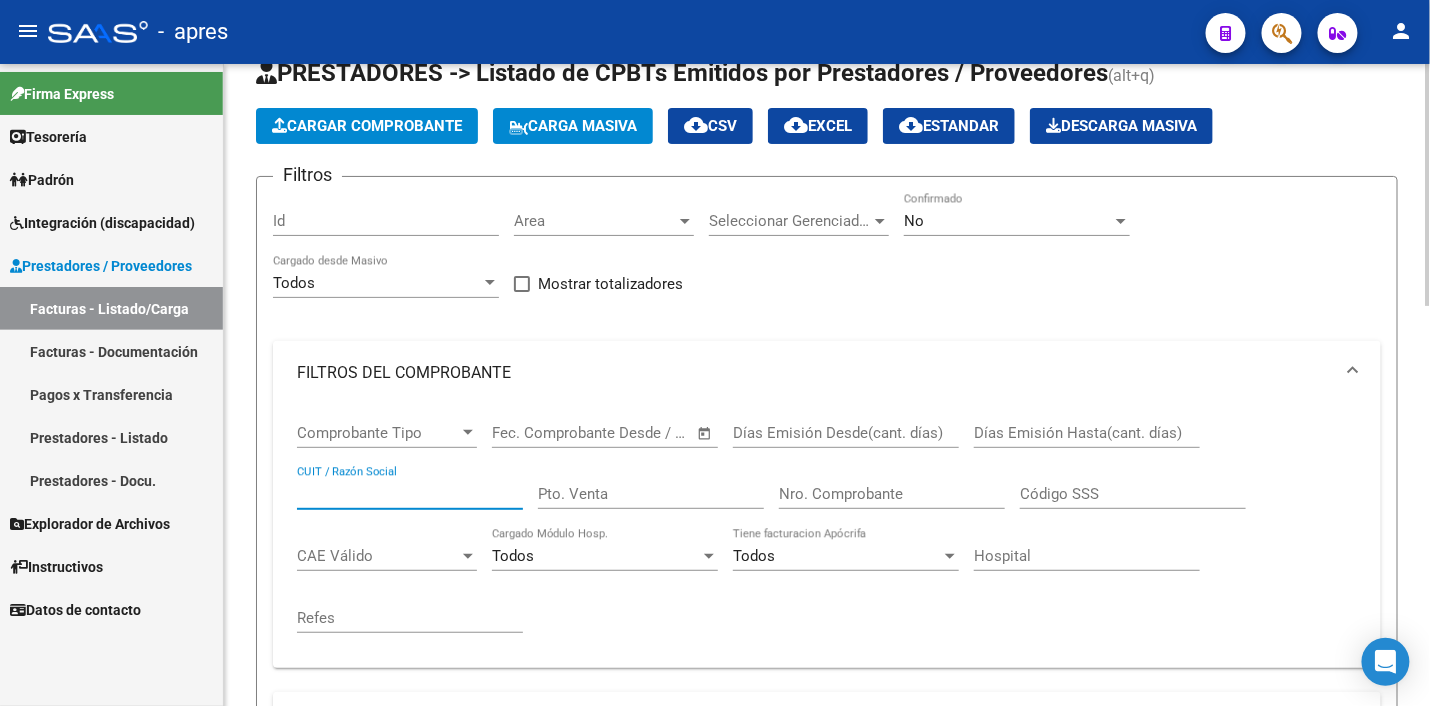 click on "CUIT / Razón Social" at bounding box center [410, 494] 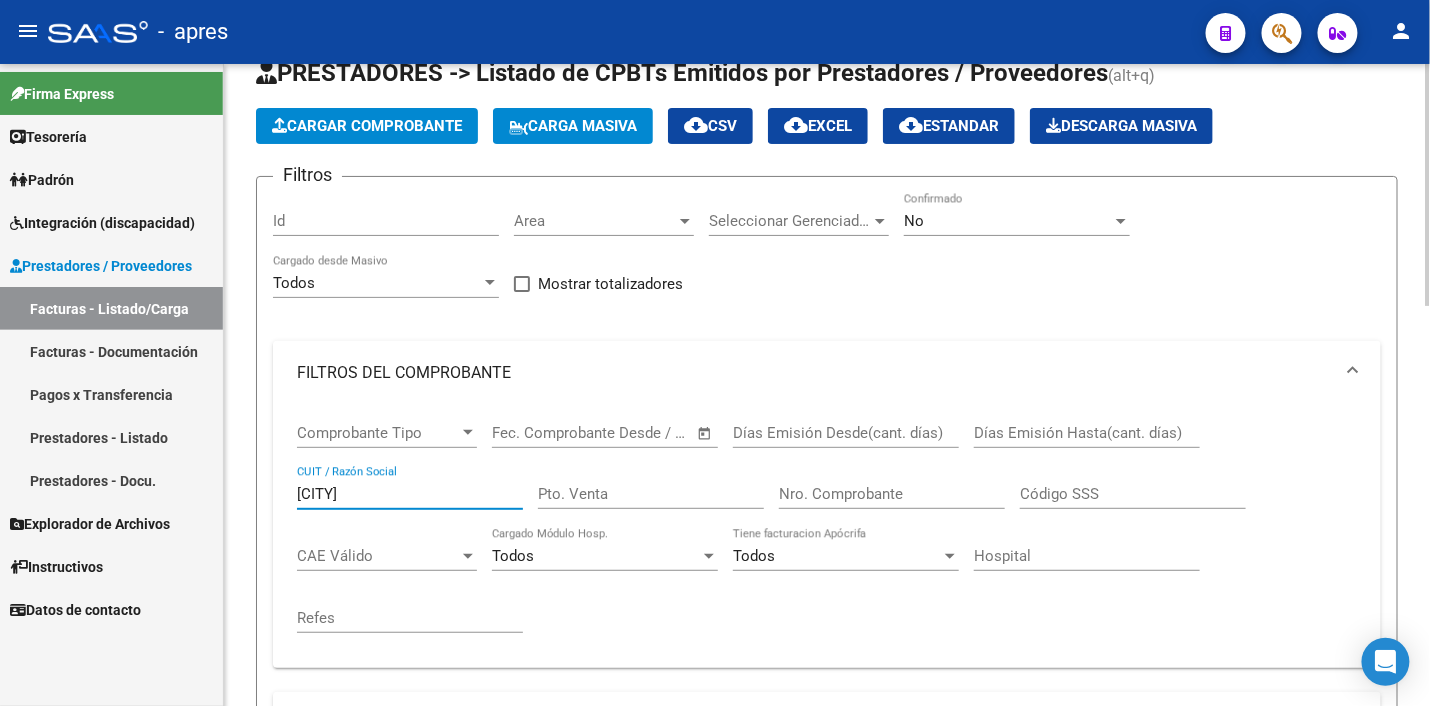type on "[CITY]" 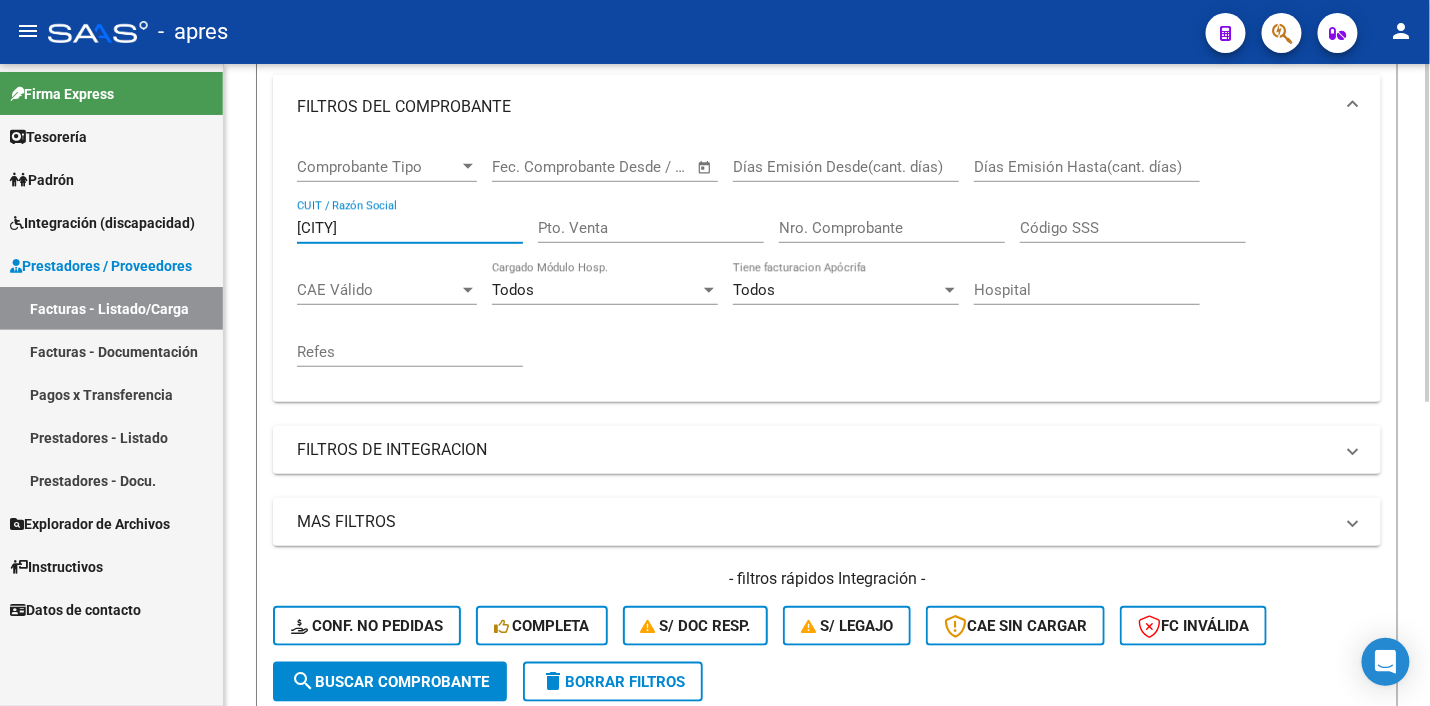 scroll, scrollTop: 202, scrollLeft: 0, axis: vertical 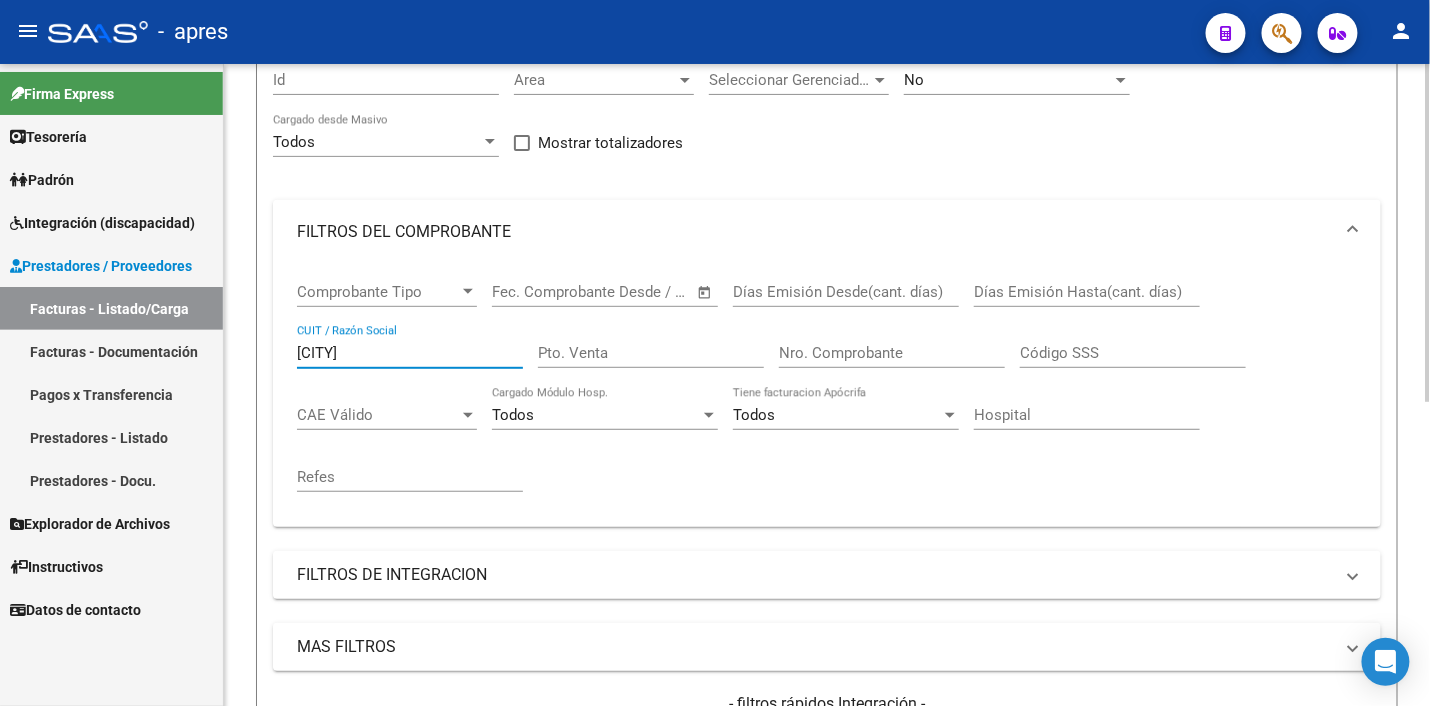 drag, startPoint x: 396, startPoint y: 352, endPoint x: 256, endPoint y: 342, distance: 140.35669 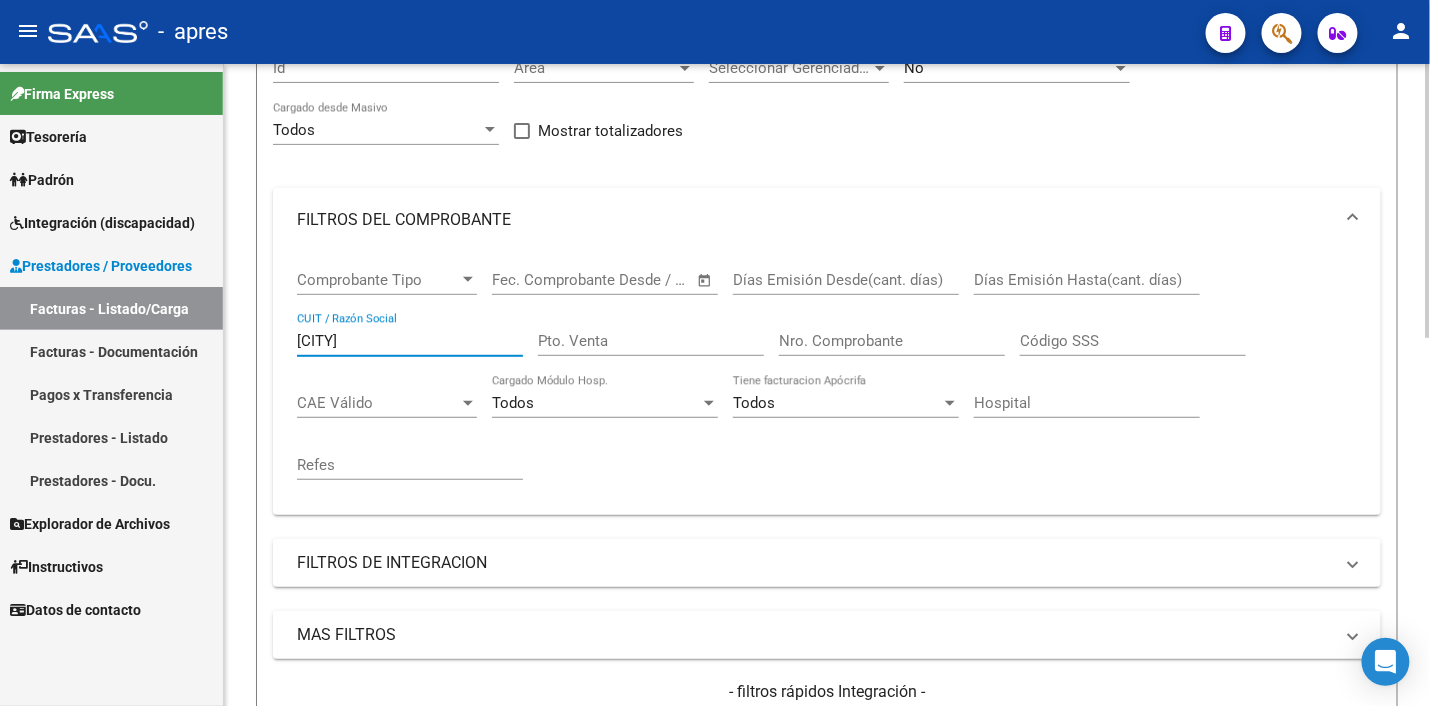 scroll, scrollTop: 110, scrollLeft: 0, axis: vertical 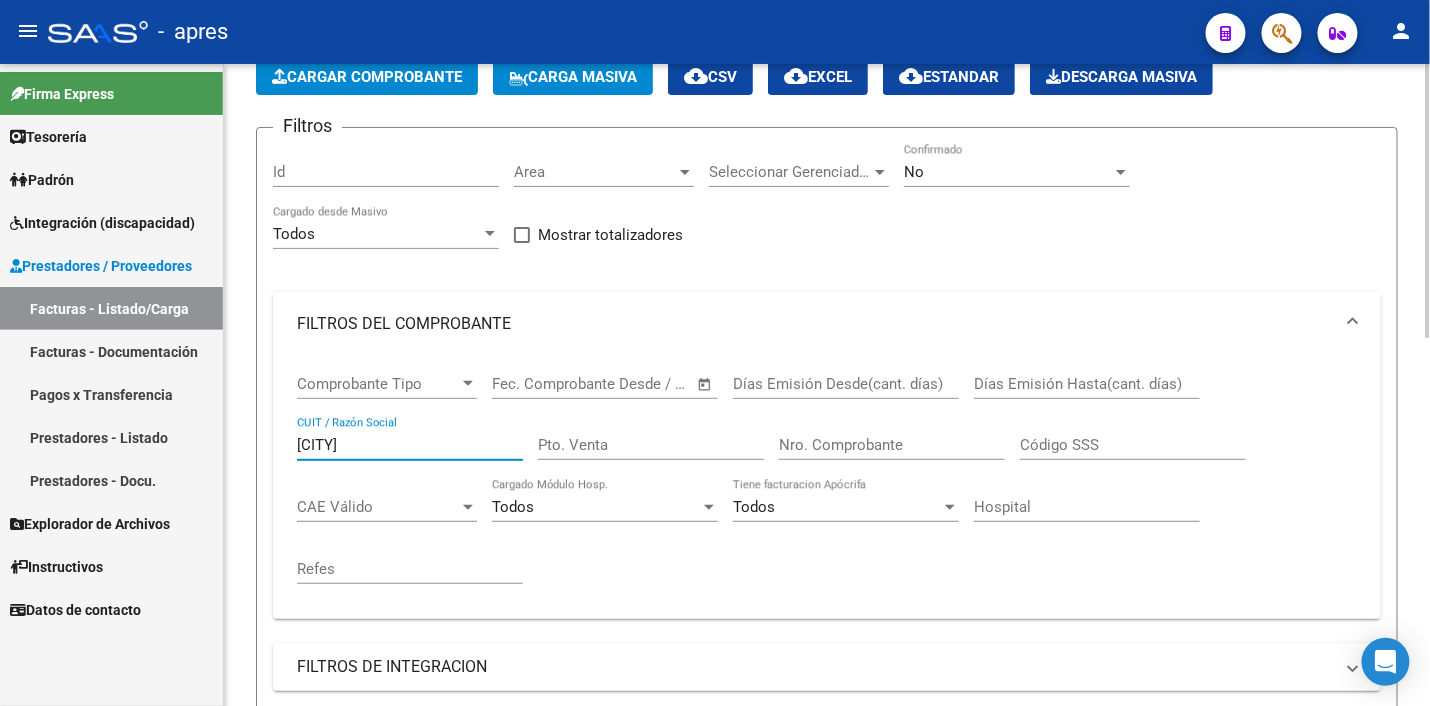 drag, startPoint x: 355, startPoint y: 443, endPoint x: 231, endPoint y: 423, distance: 125.60255 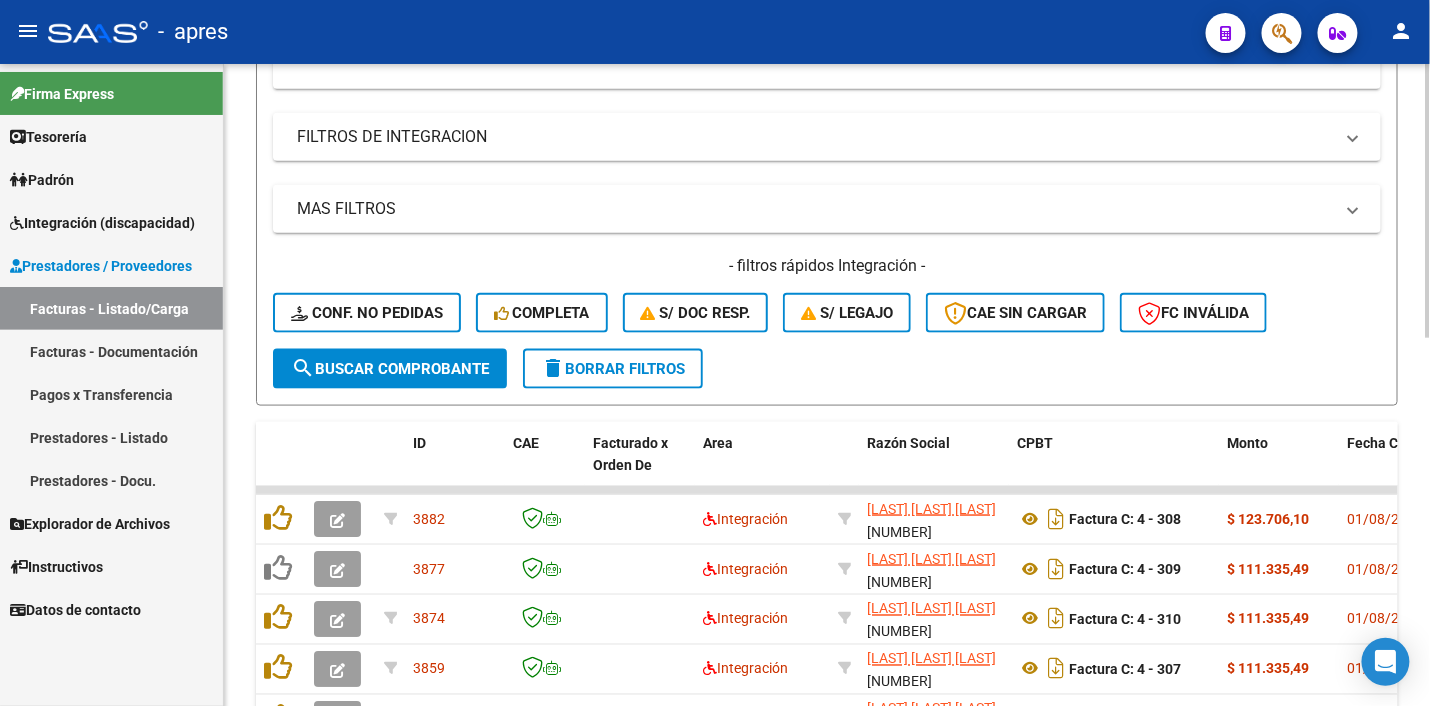 scroll, scrollTop: 860, scrollLeft: 0, axis: vertical 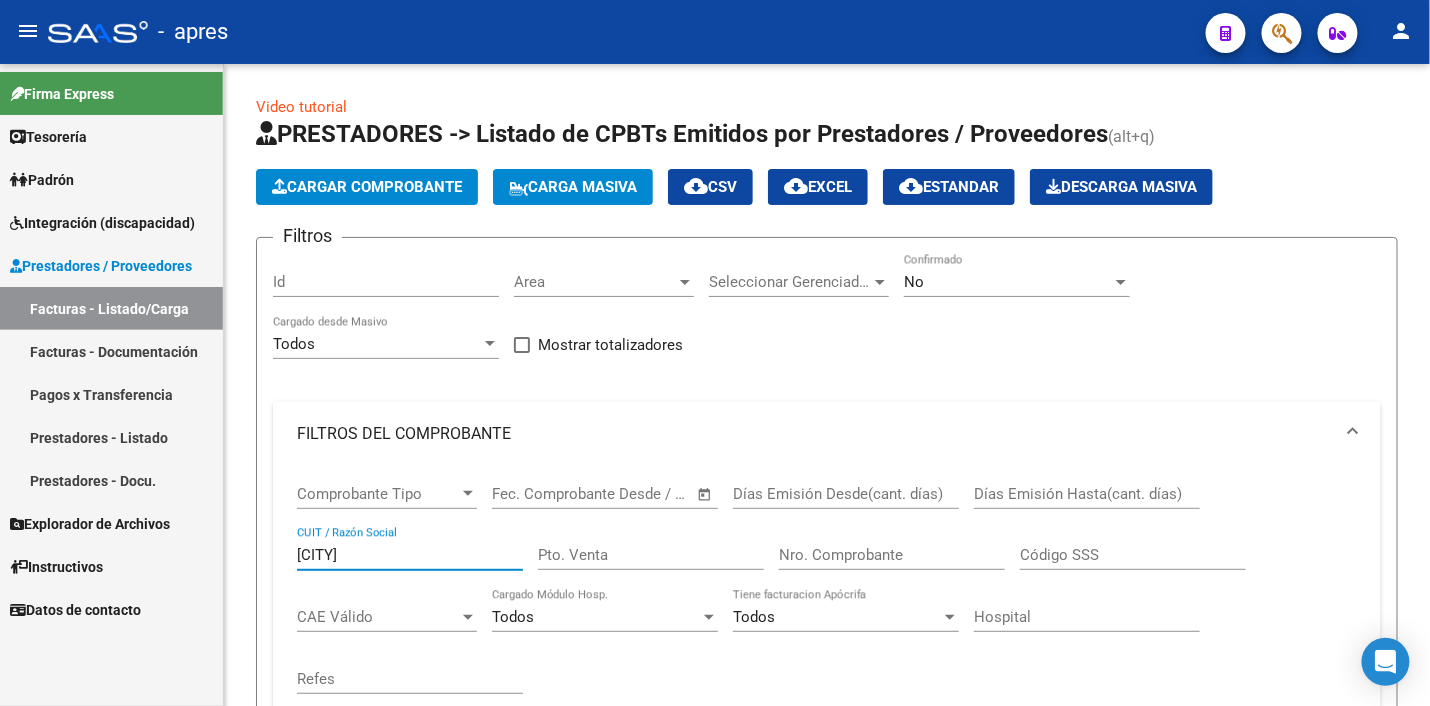 type on "[CITY]" 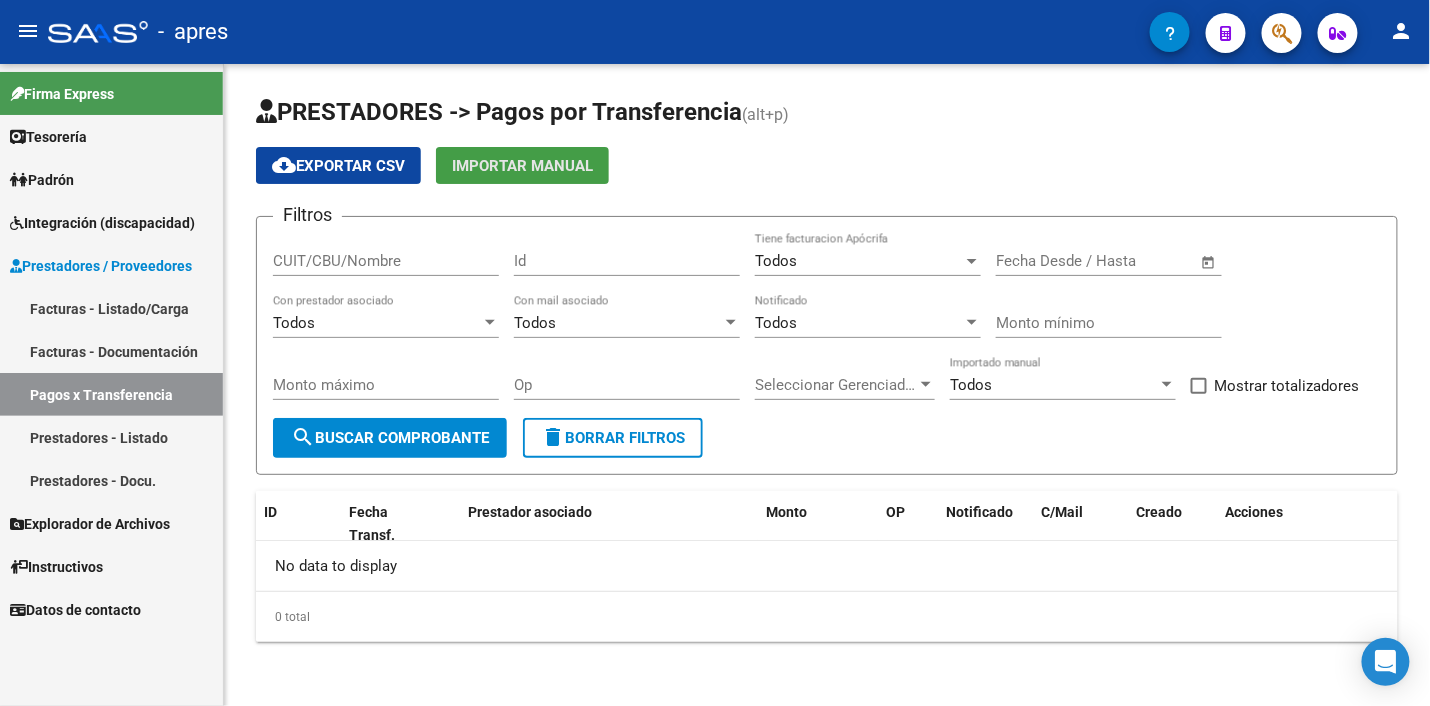 click on "Importar Manual" 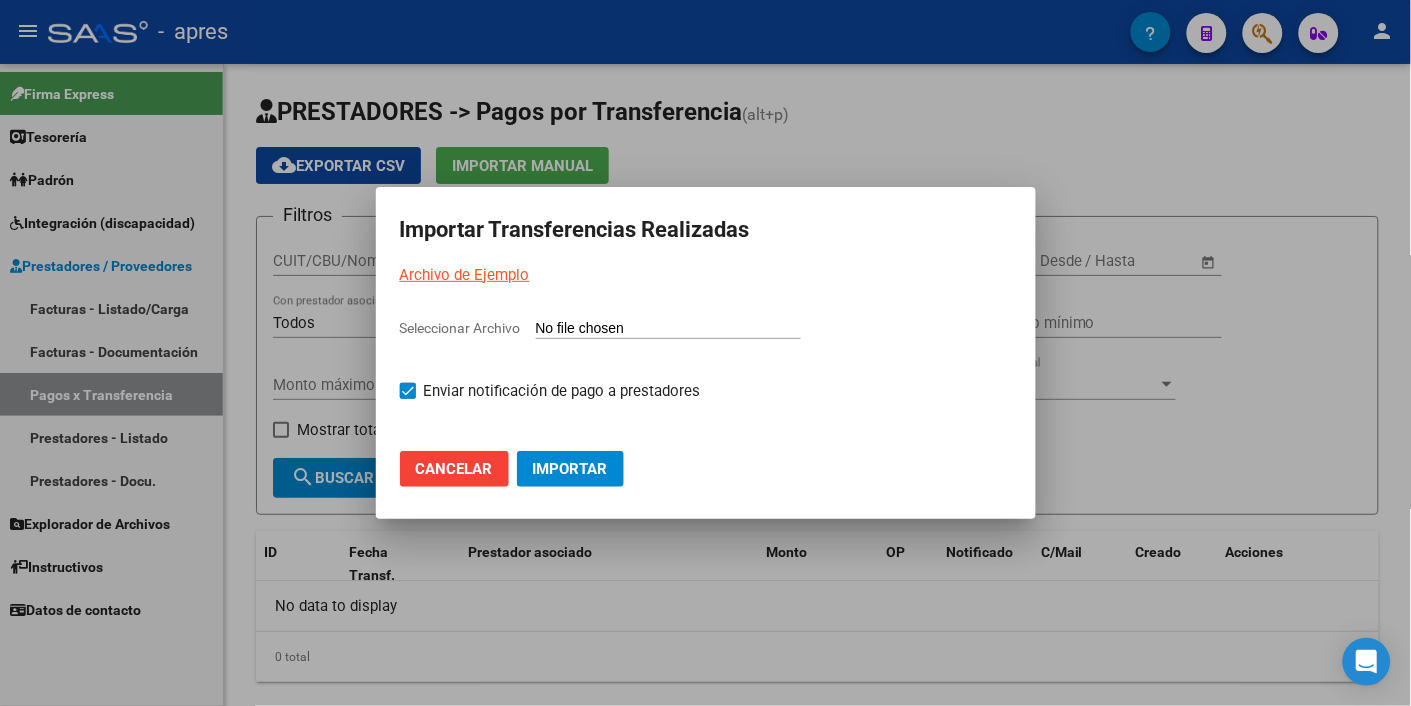 click on "Archivo de Ejemplo" at bounding box center [465, 275] 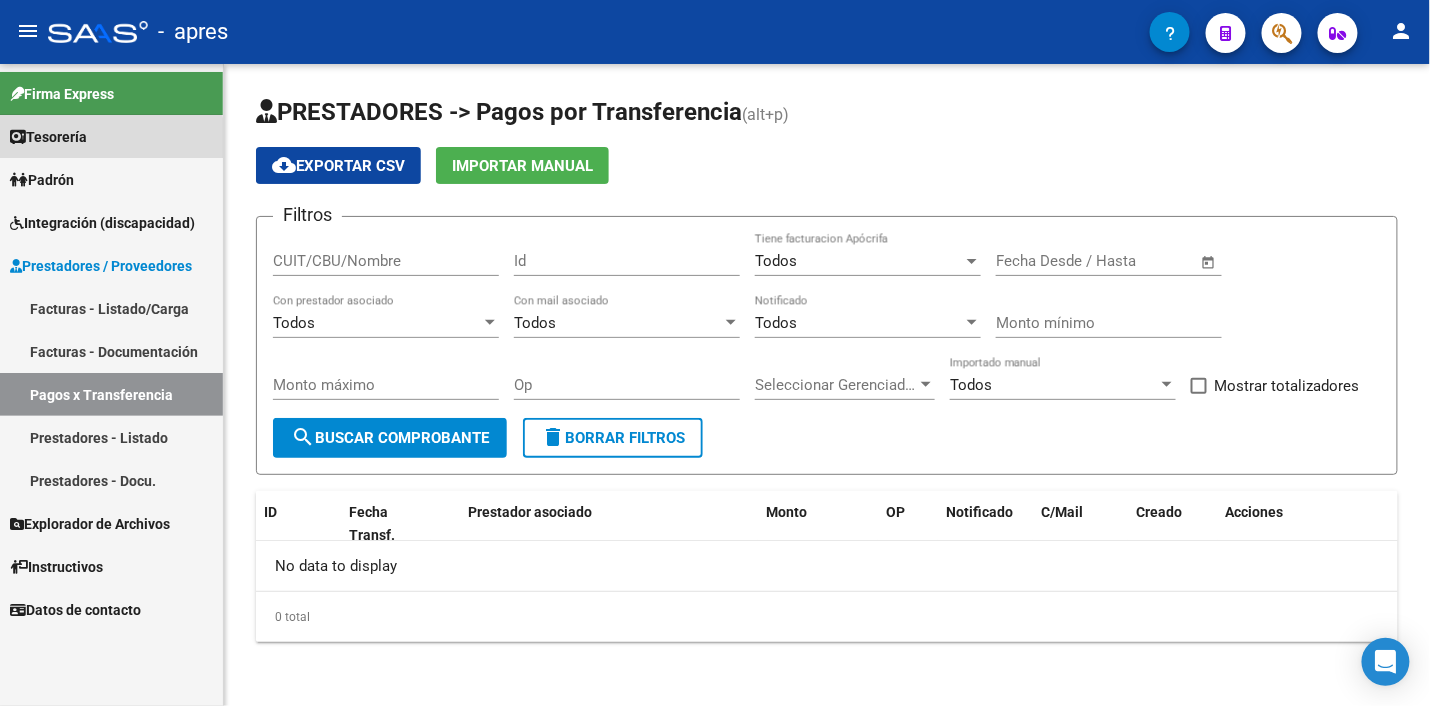 click on "Tesorería" at bounding box center (48, 137) 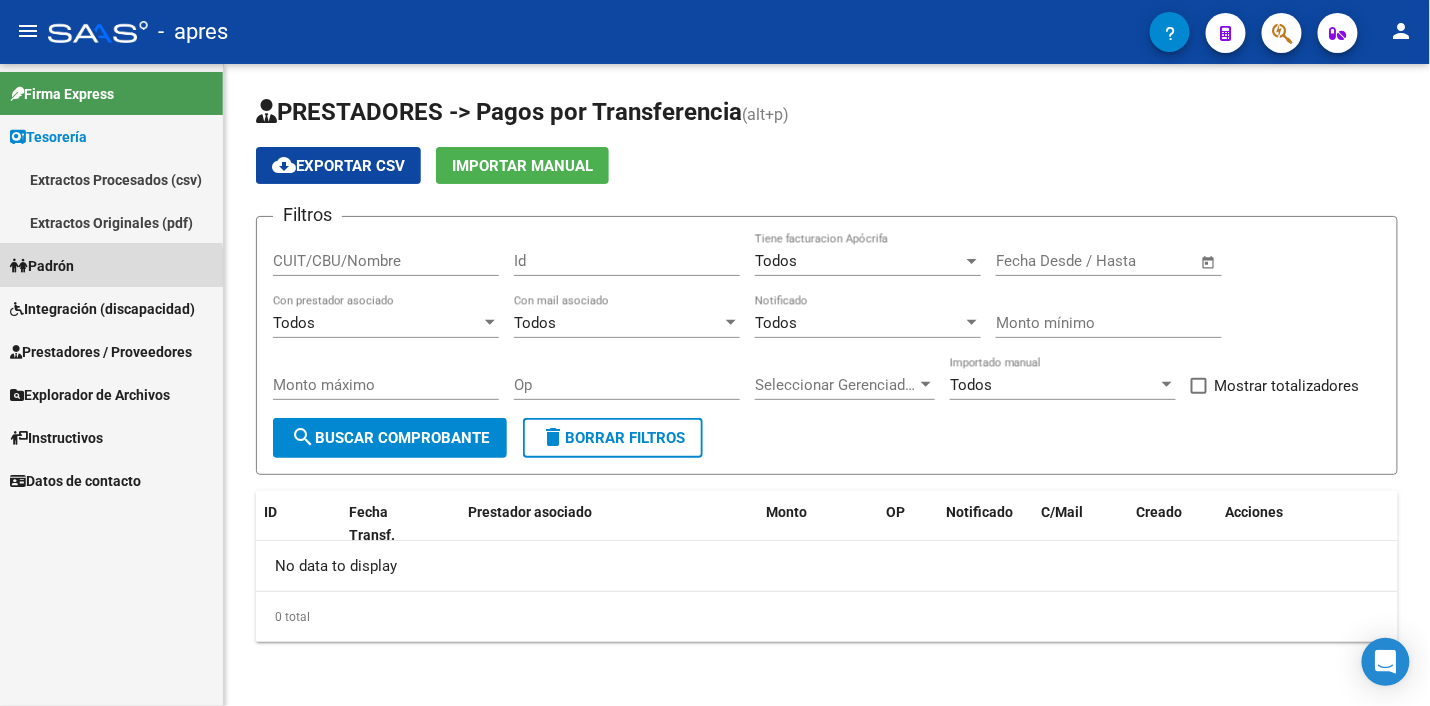 click on "Padrón" at bounding box center (42, 266) 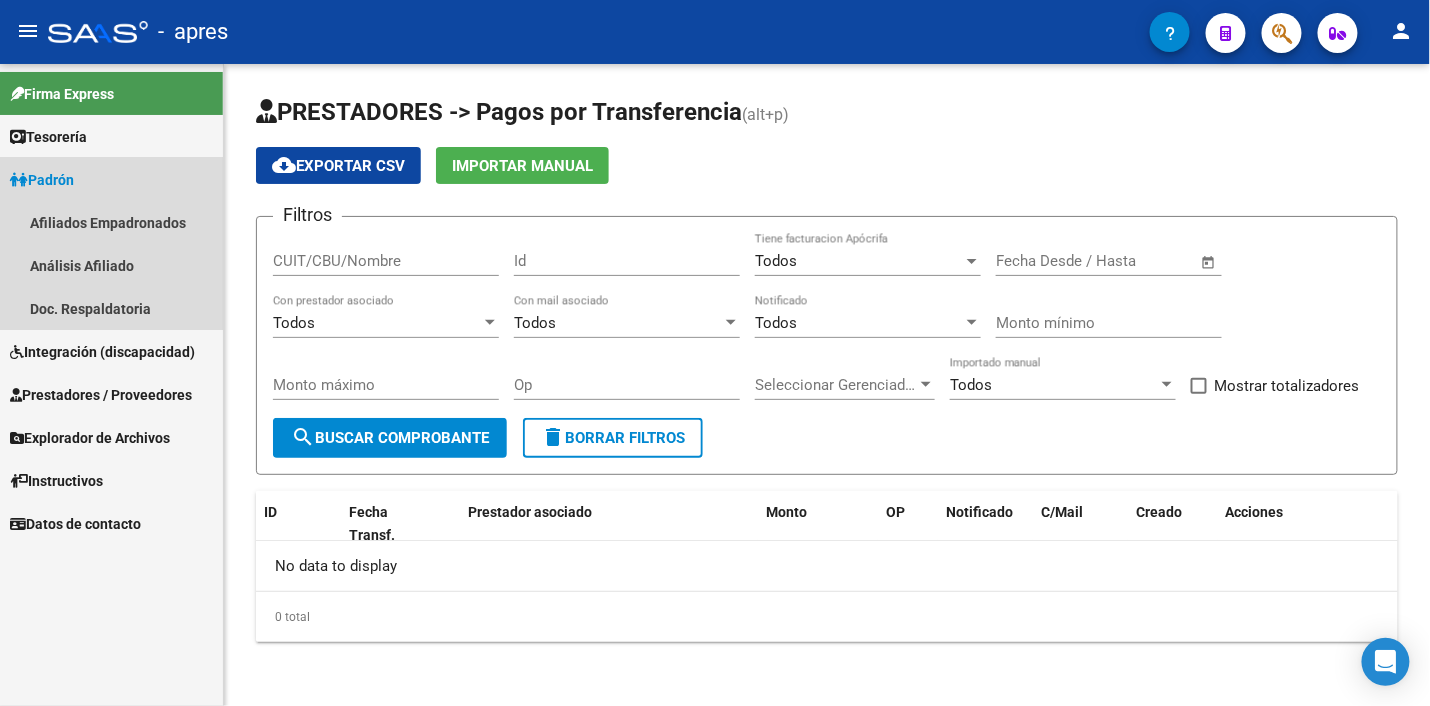 click on "Padrón" at bounding box center [42, 180] 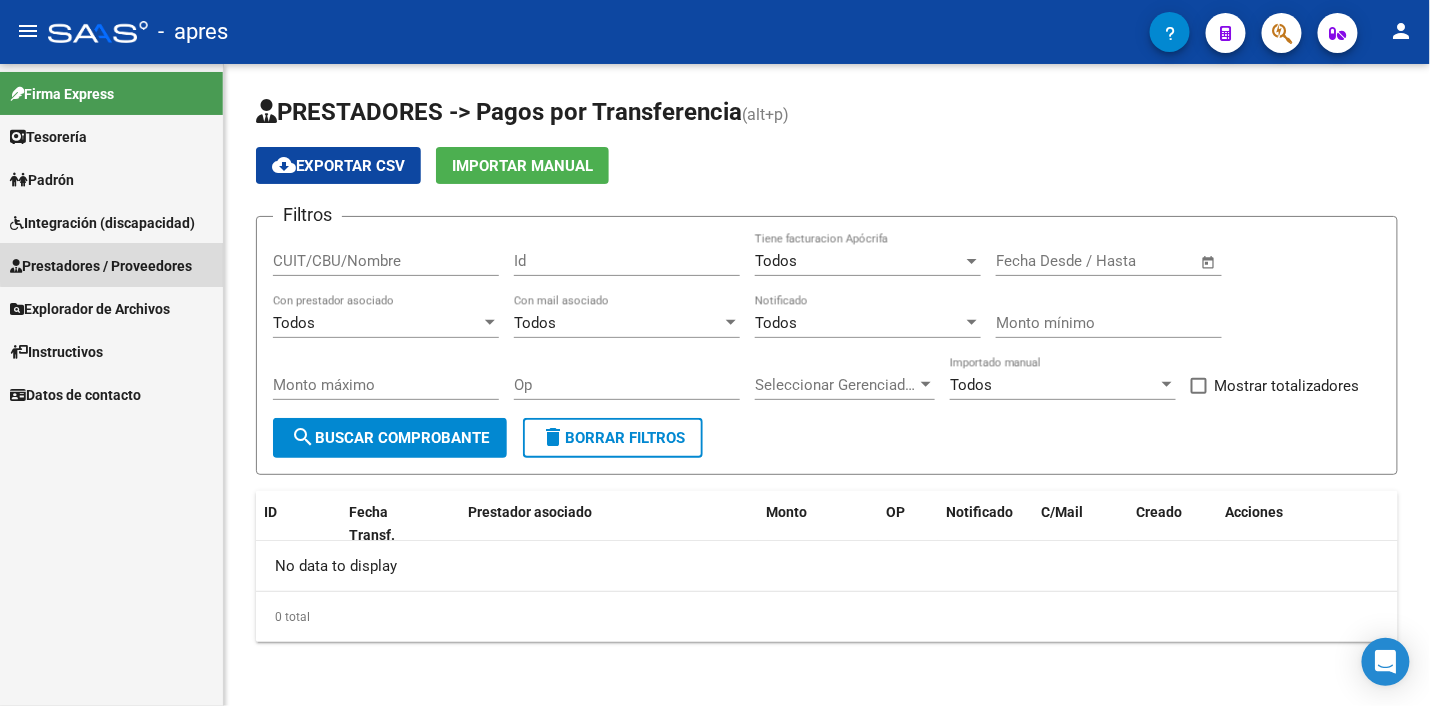 click on "Prestadores / Proveedores" at bounding box center [101, 266] 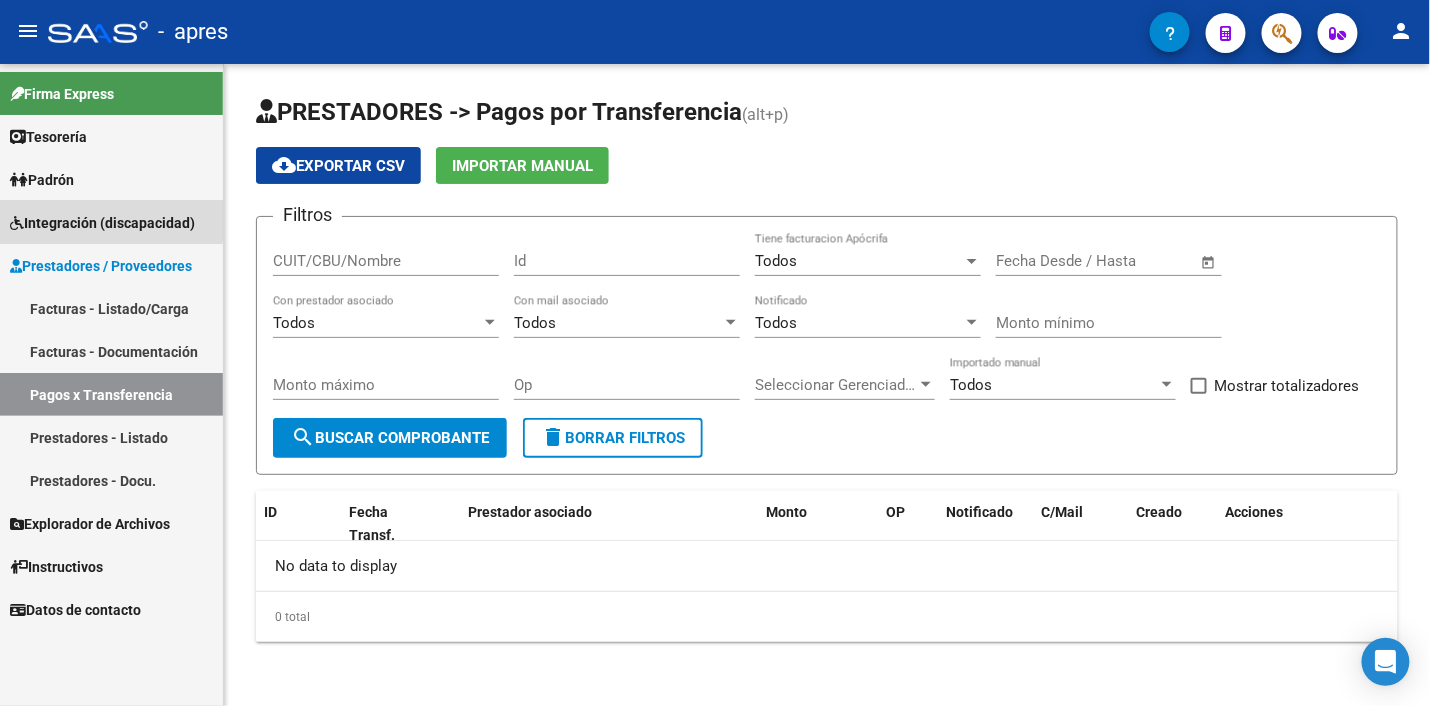 click on "Integración (discapacidad)" at bounding box center [102, 223] 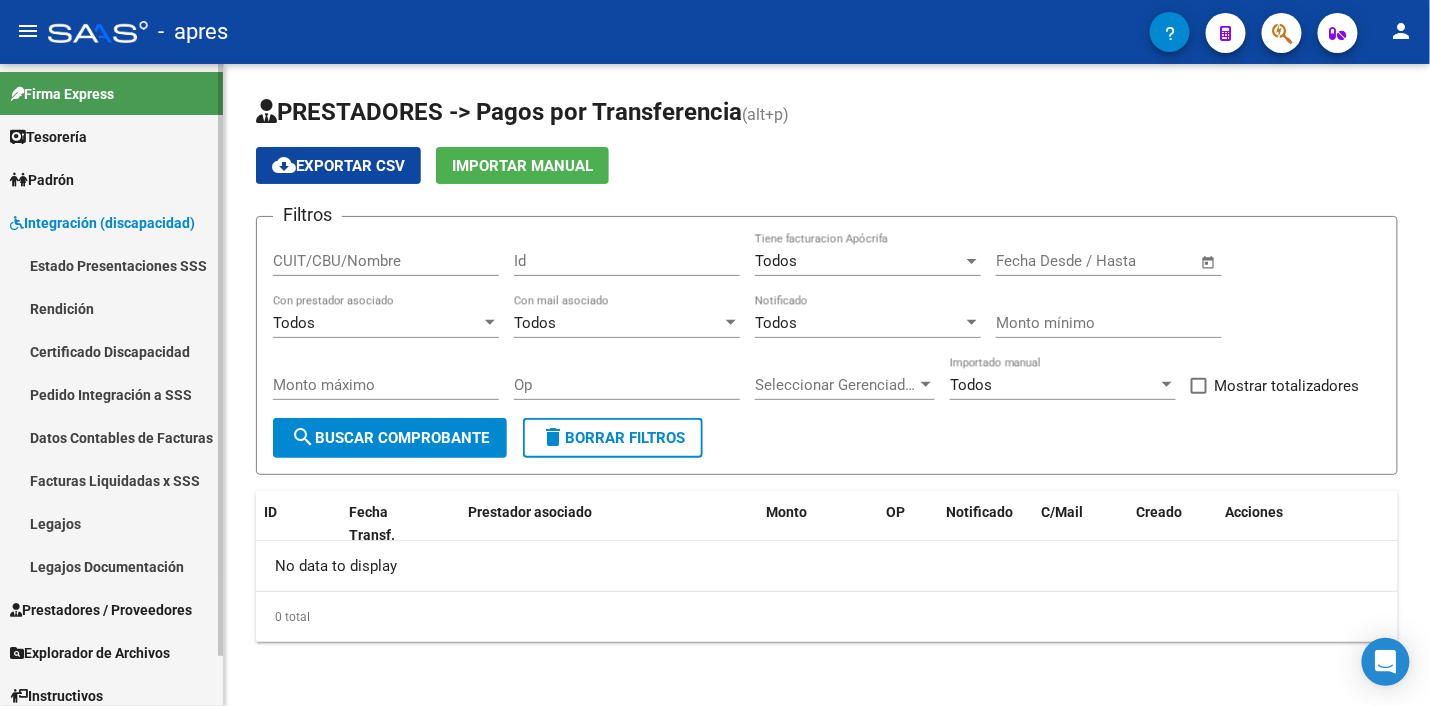 click on "Rendición" at bounding box center [111, 308] 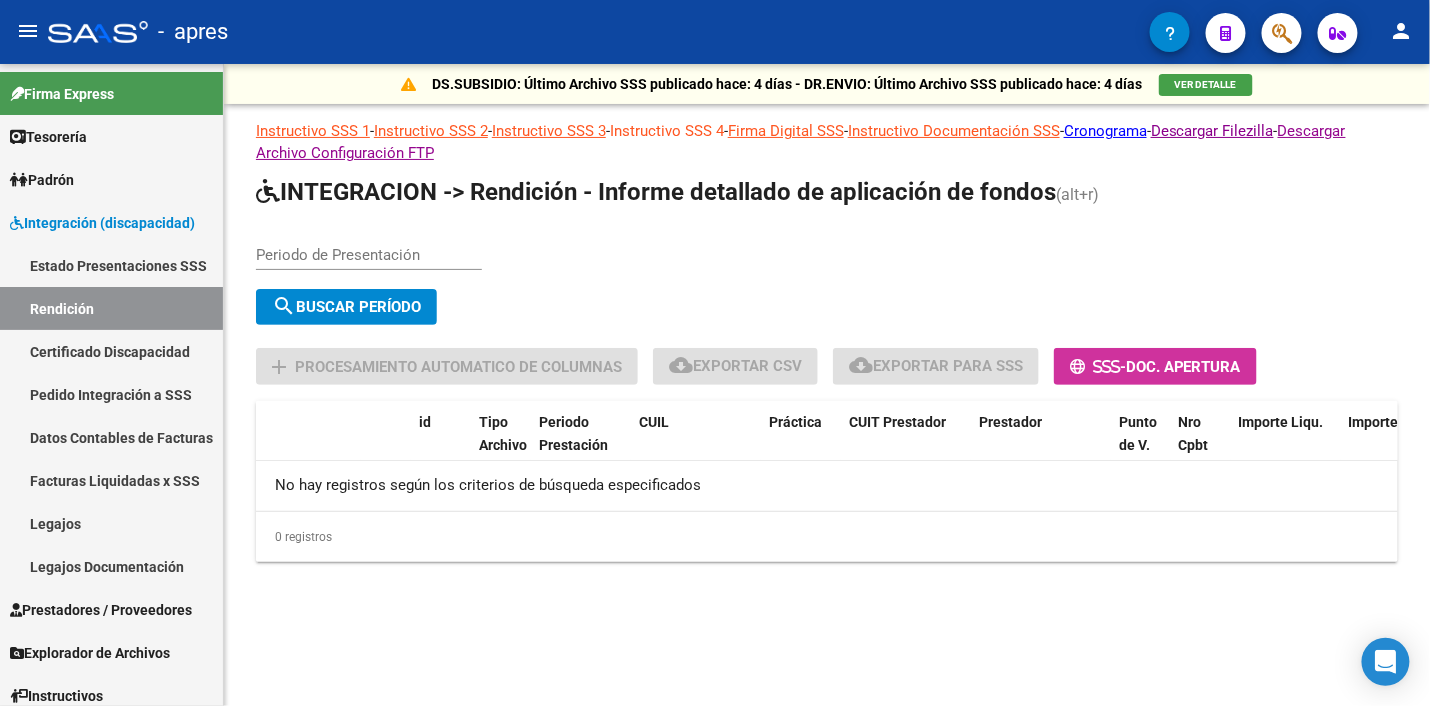 click on "Instructivo SSS 4" 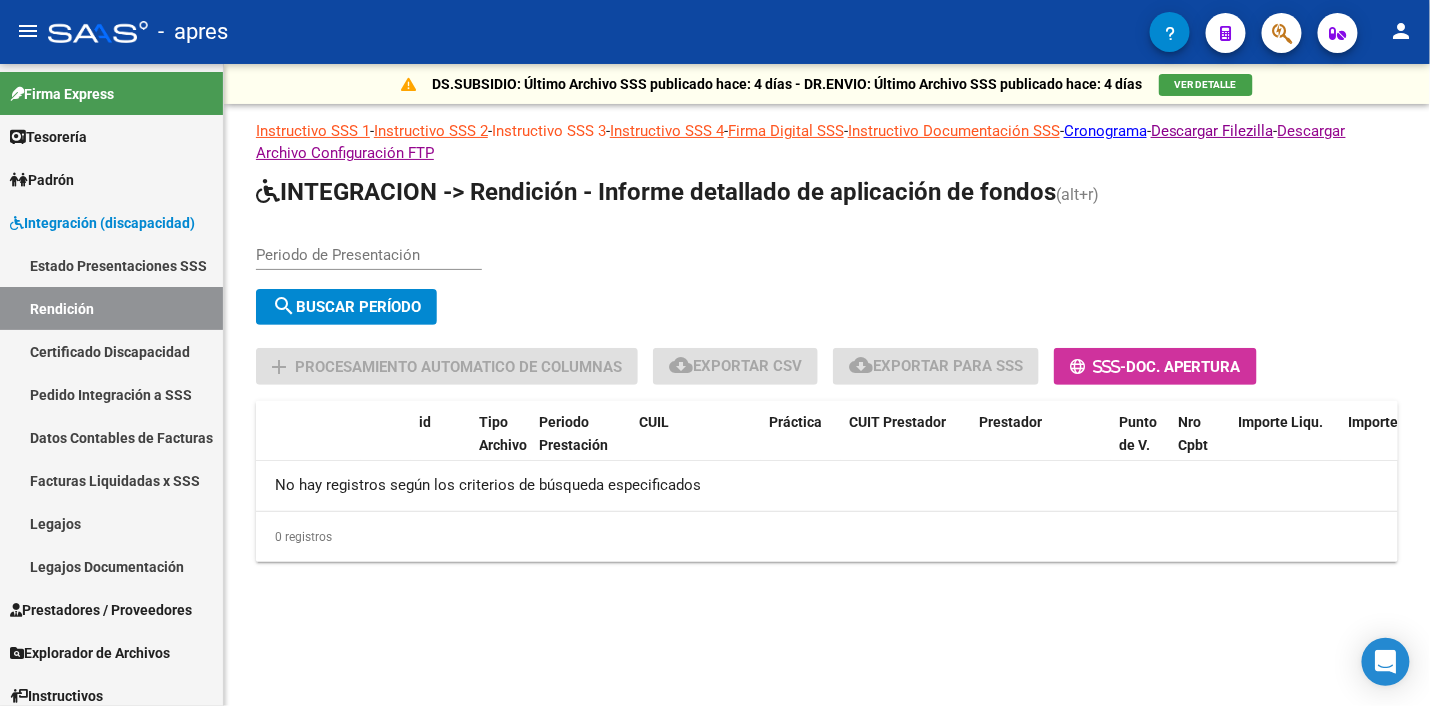click on "Instructivo SSS 3" 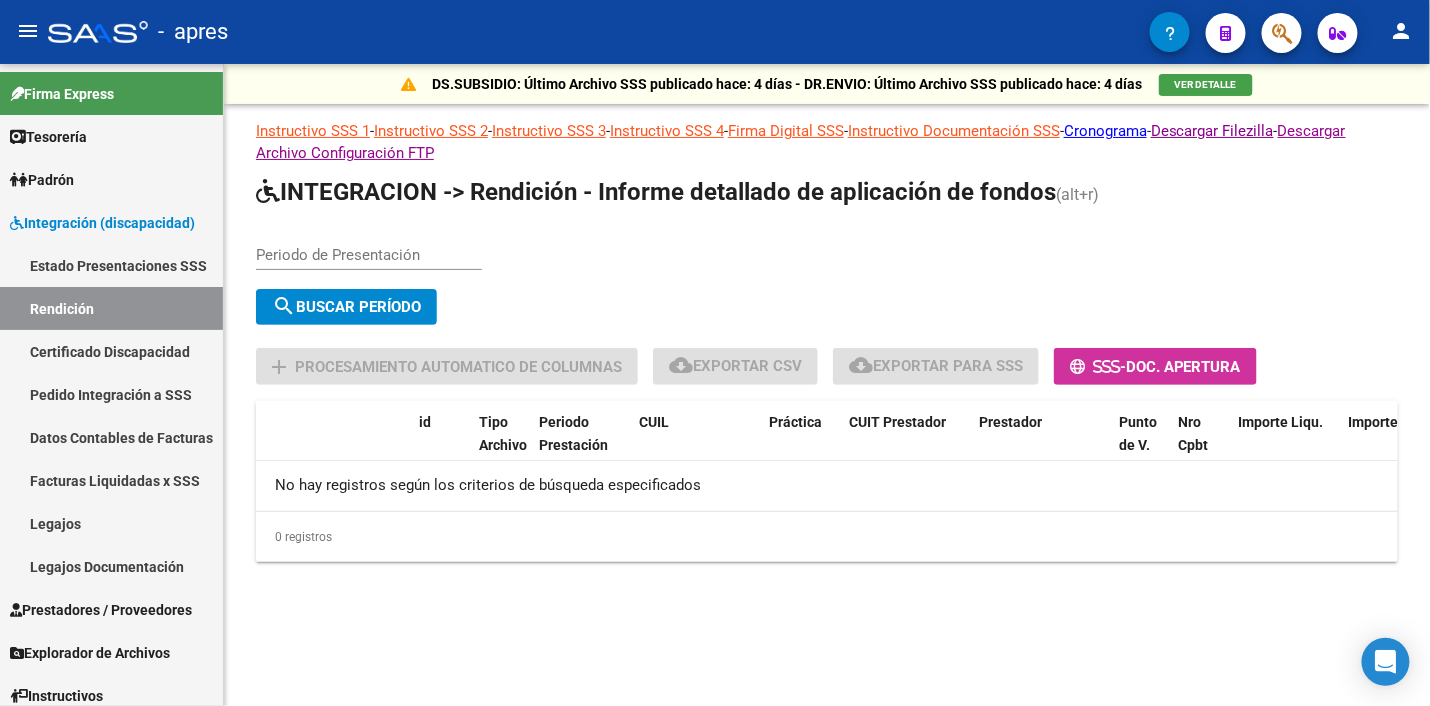 click on "INTEGRACION -> Rendición - Informe detallado de aplicación de fondos" 